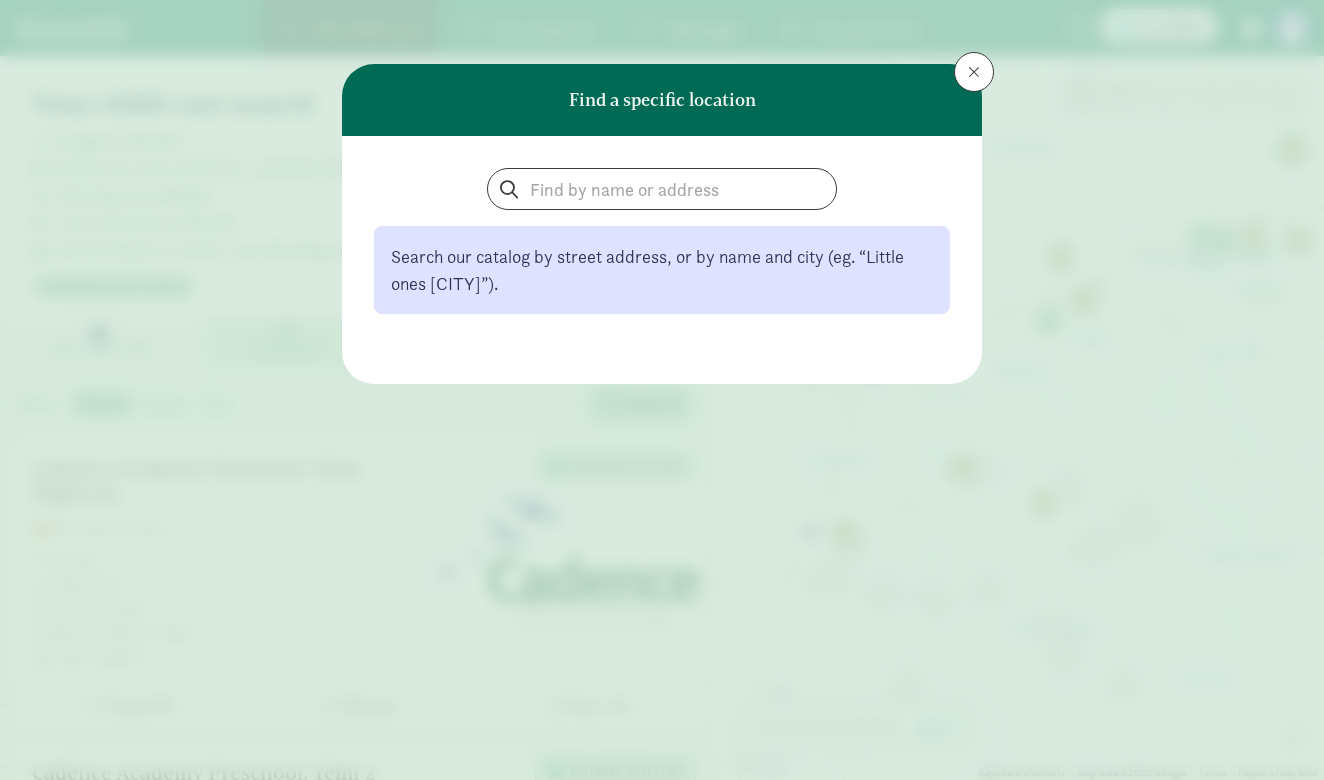 scroll, scrollTop: 0, scrollLeft: 0, axis: both 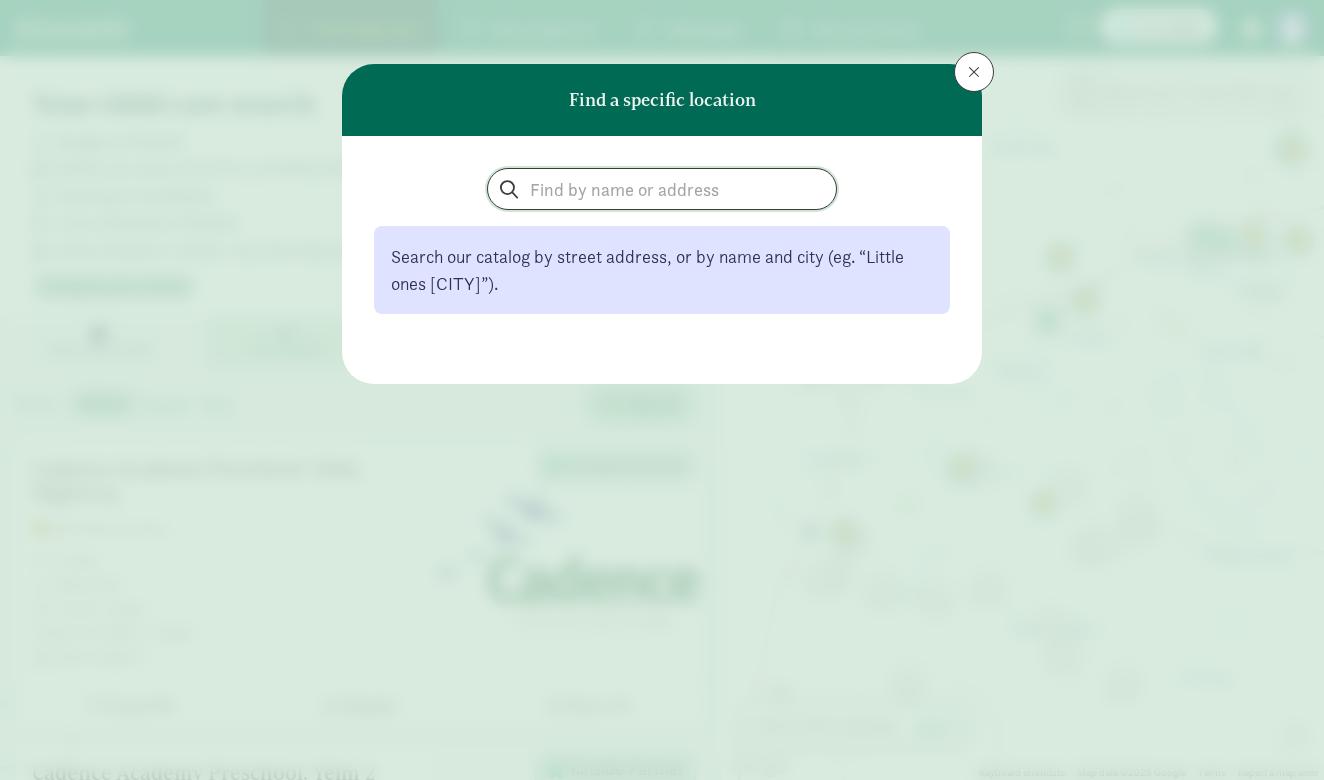 click 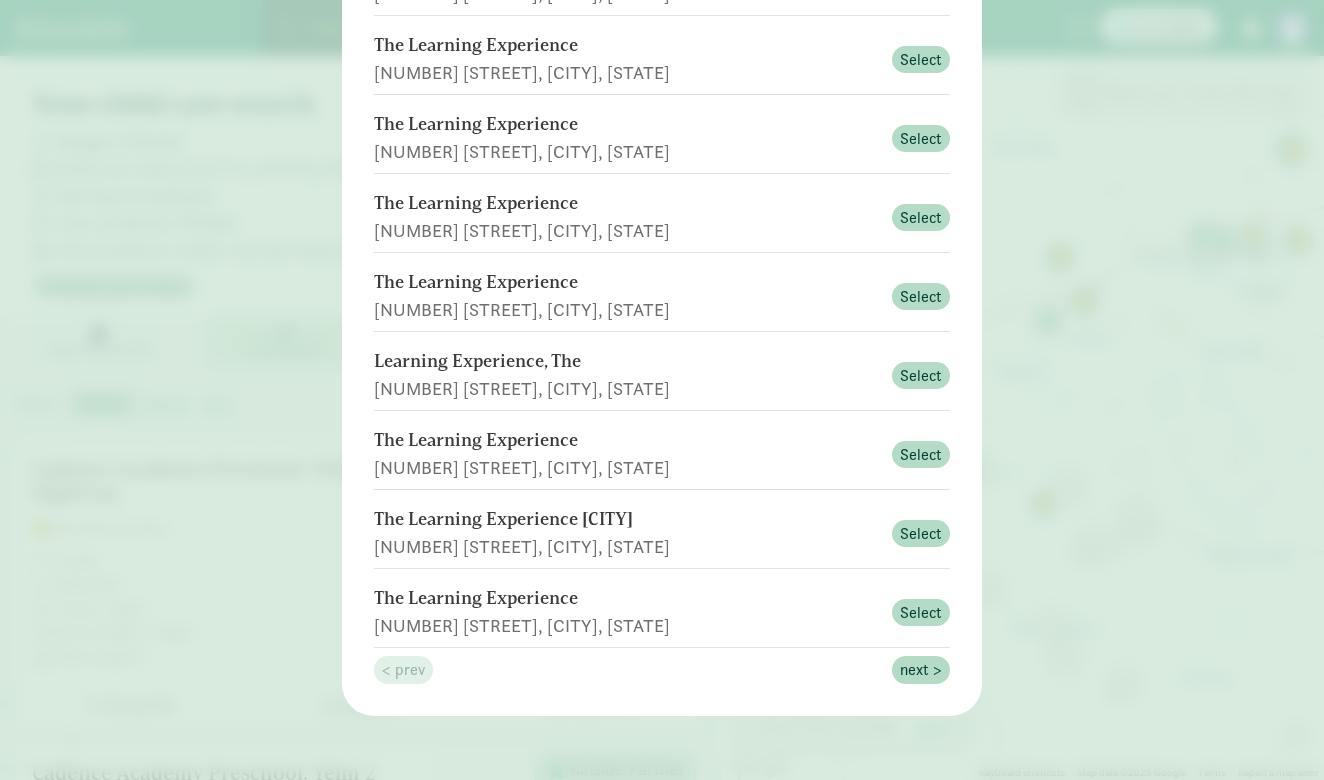 scroll, scrollTop: 359, scrollLeft: 0, axis: vertical 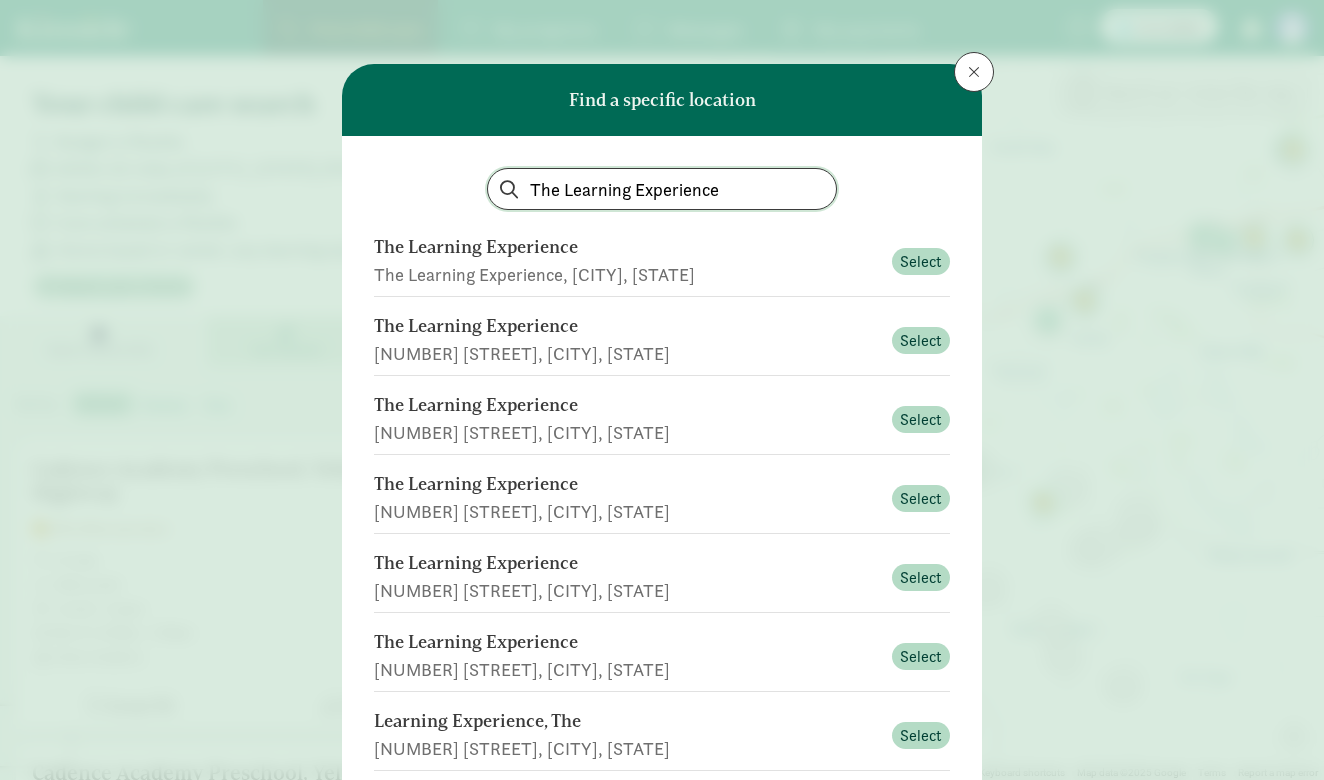 click on "The Learning Experience" 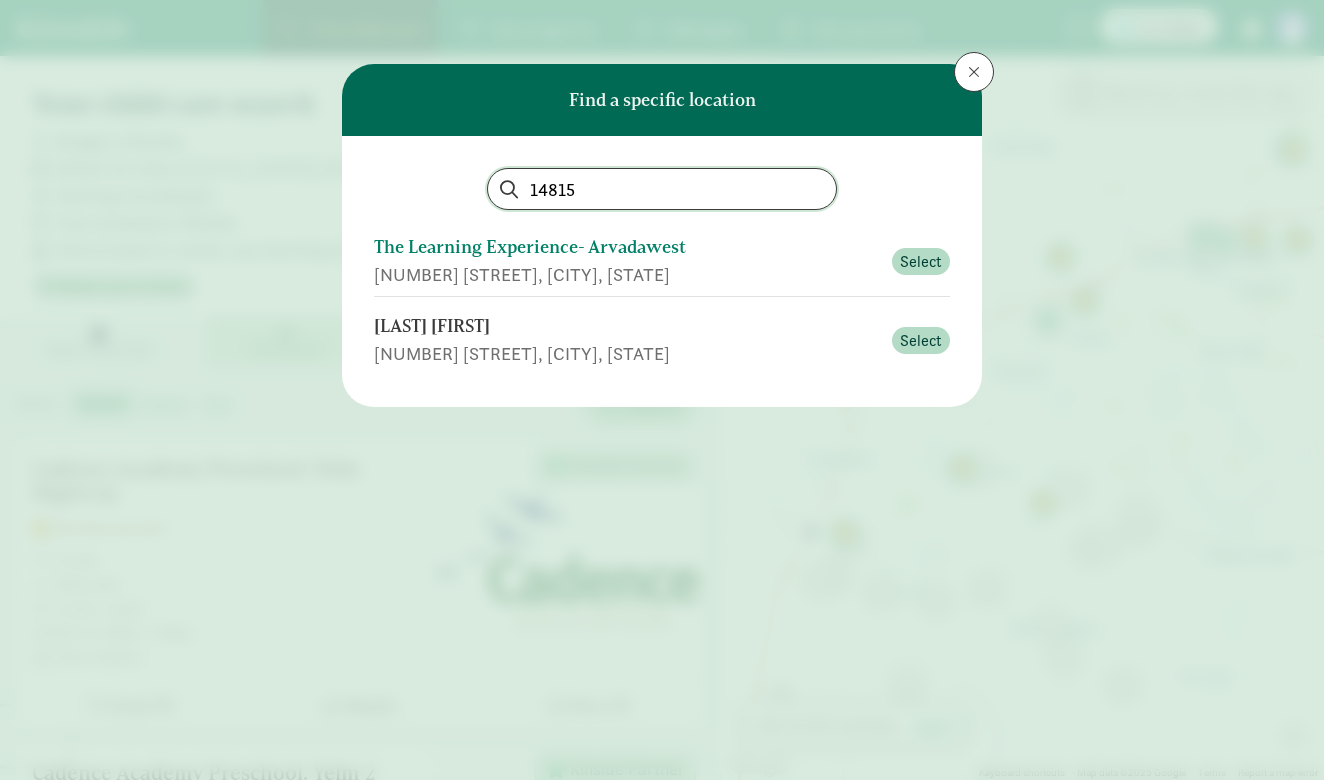 type on "14815" 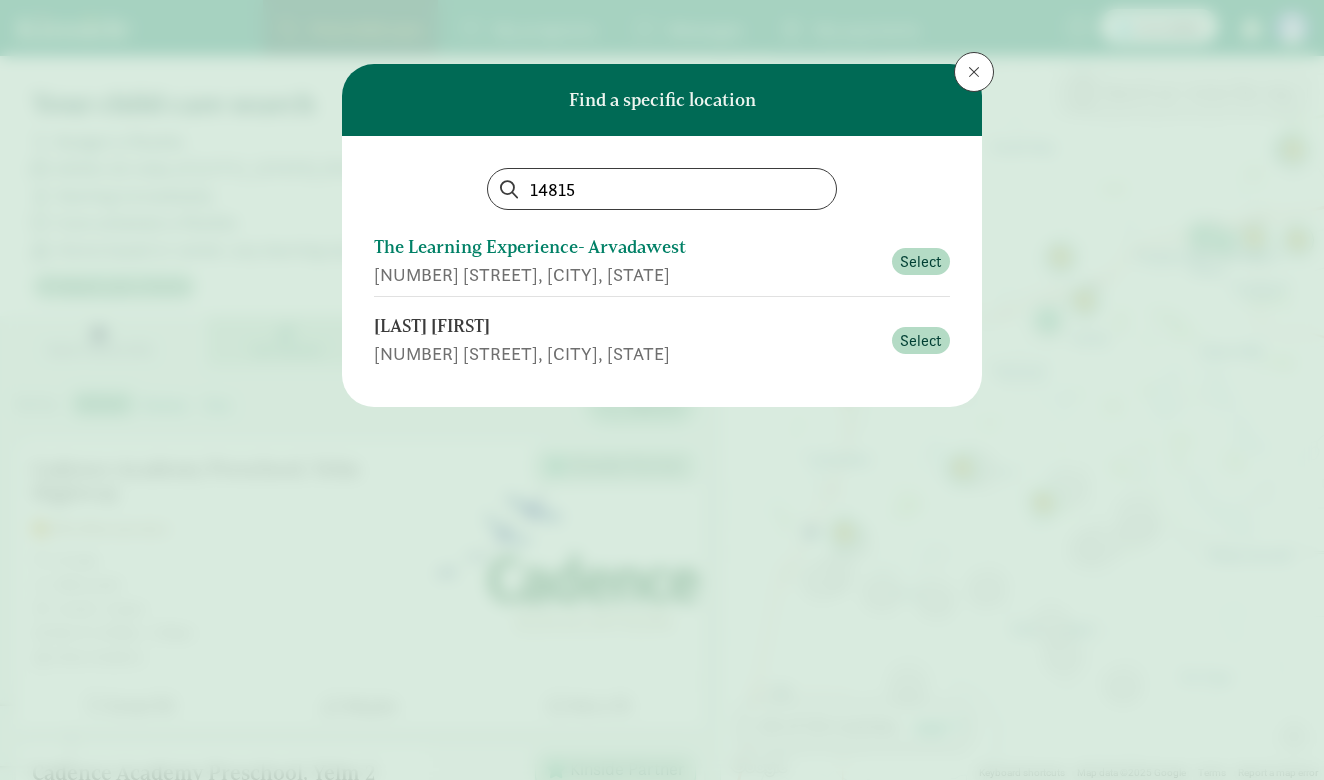click on "The Learning Experience- Arvadawest" at bounding box center (627, 247) 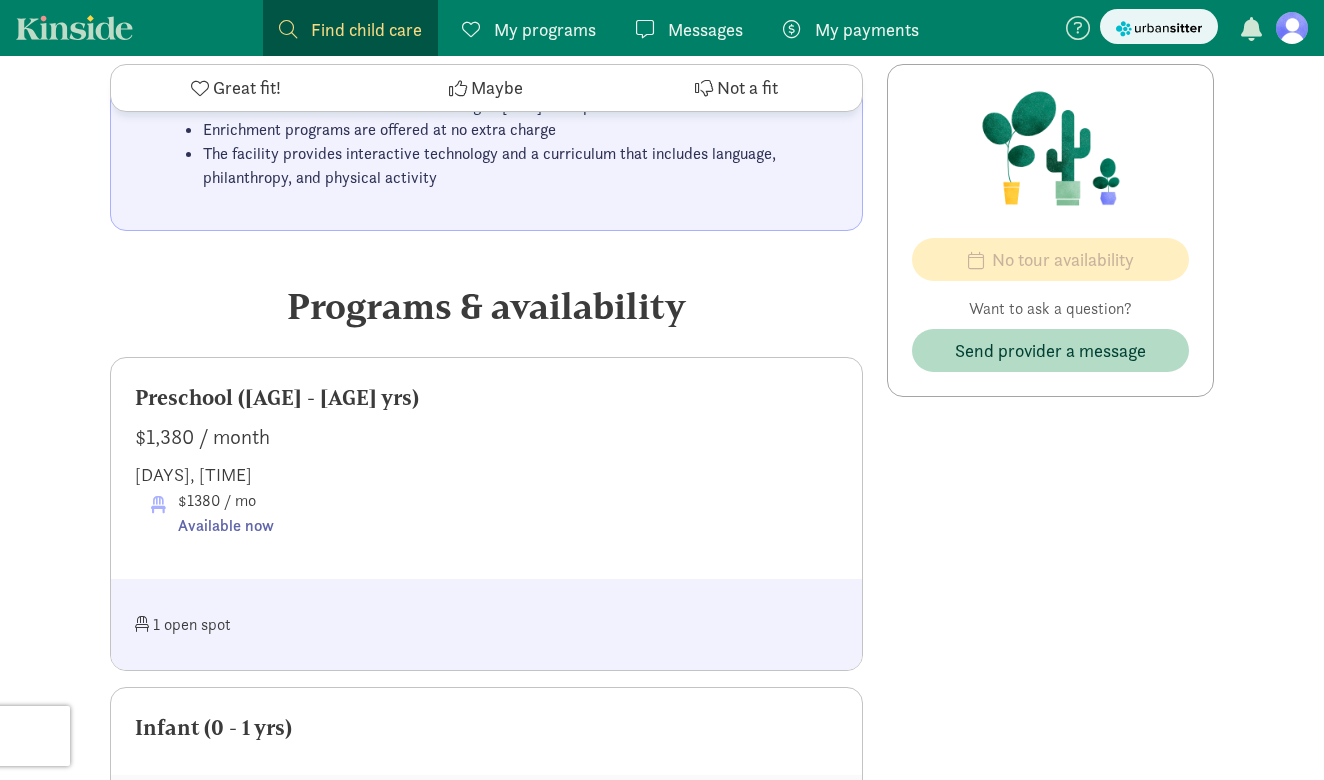 scroll, scrollTop: 964, scrollLeft: 0, axis: vertical 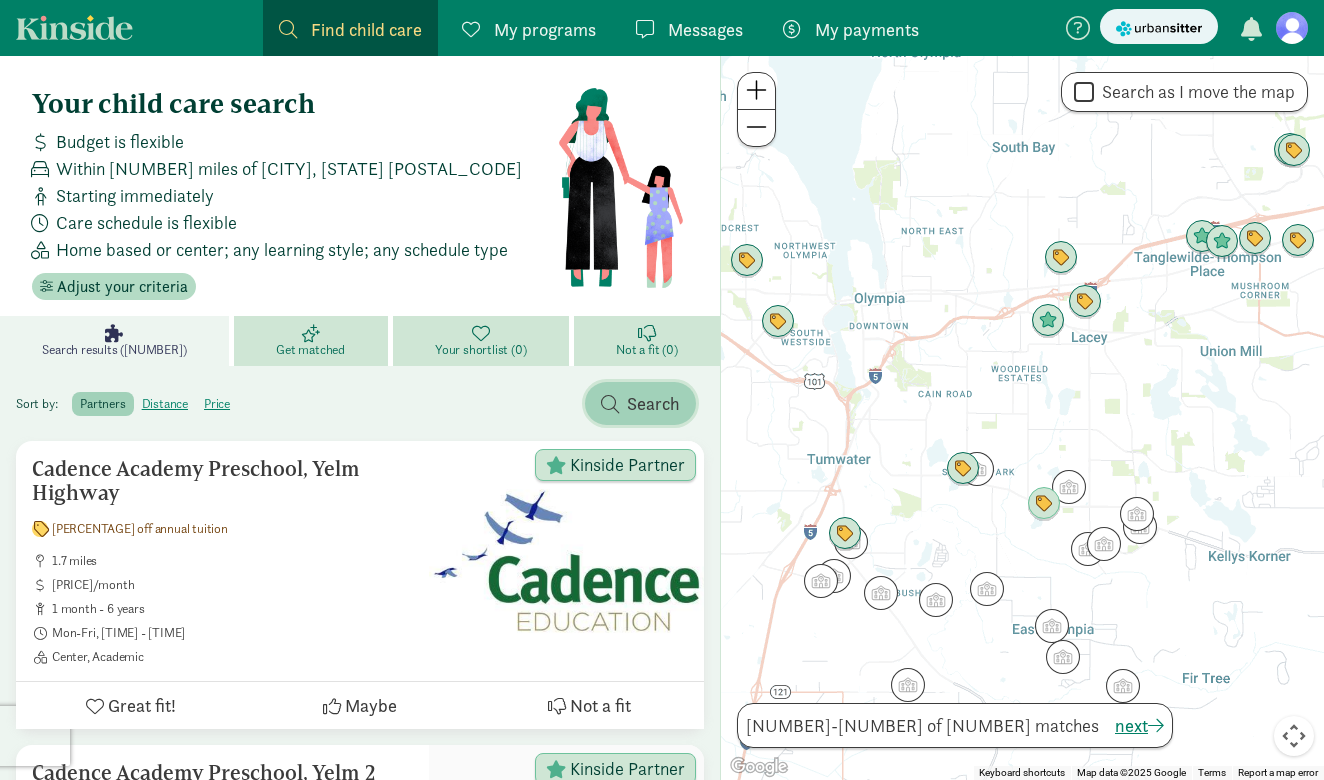 click on "Search" at bounding box center [653, 403] 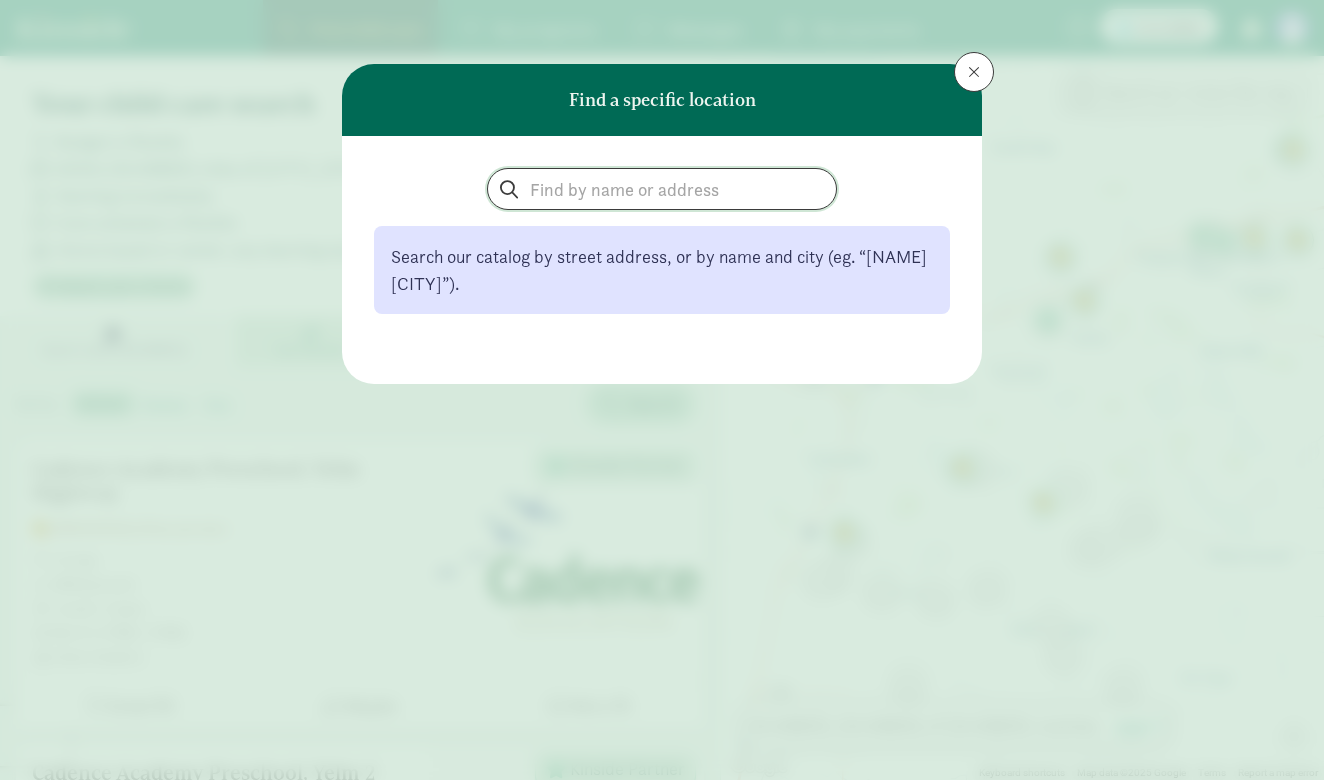 click 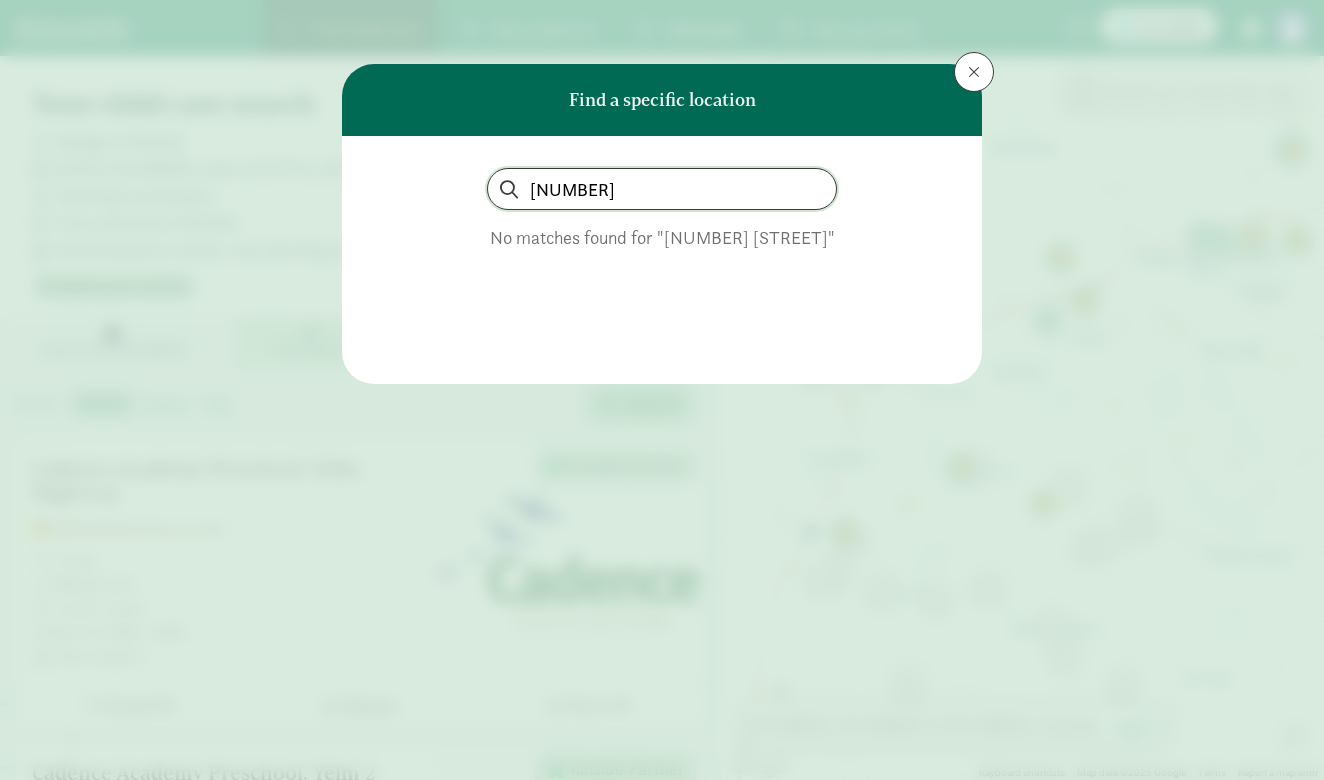 type on "5" 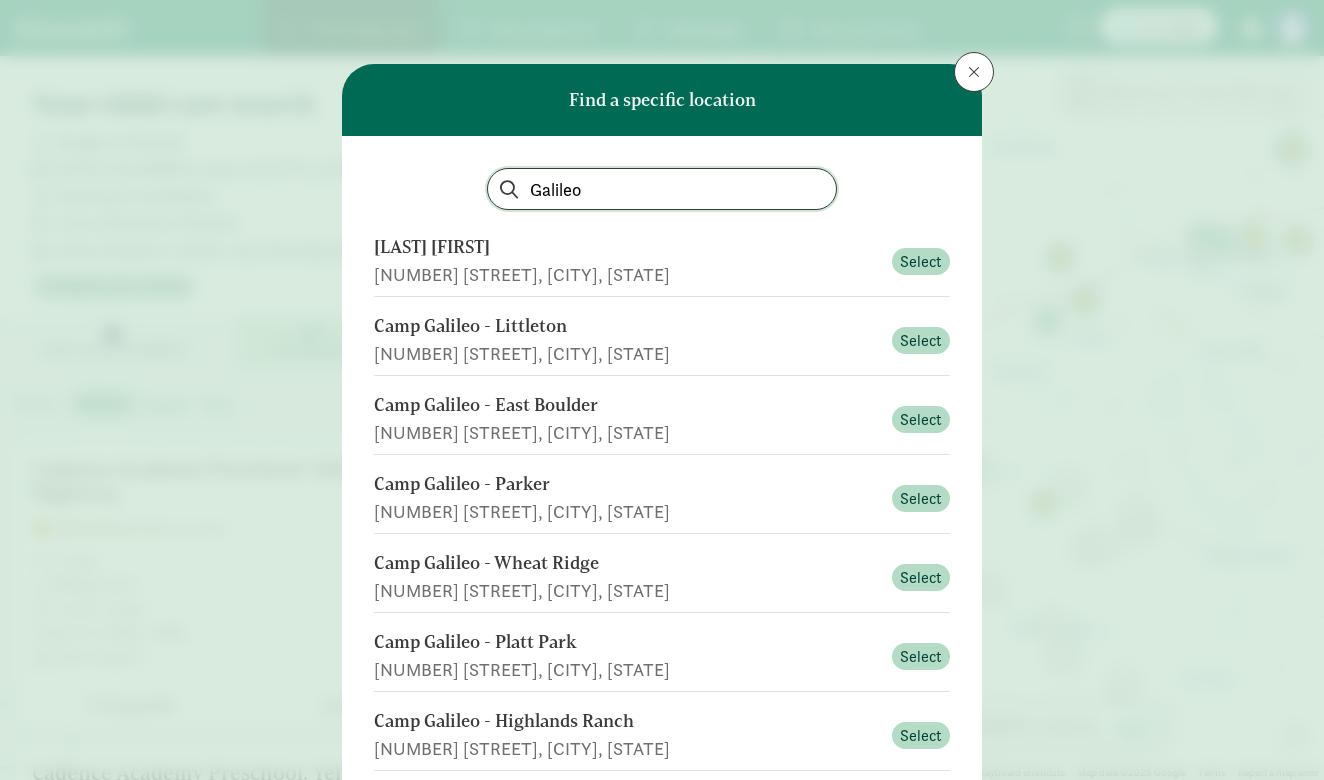 scroll, scrollTop: -1, scrollLeft: 0, axis: vertical 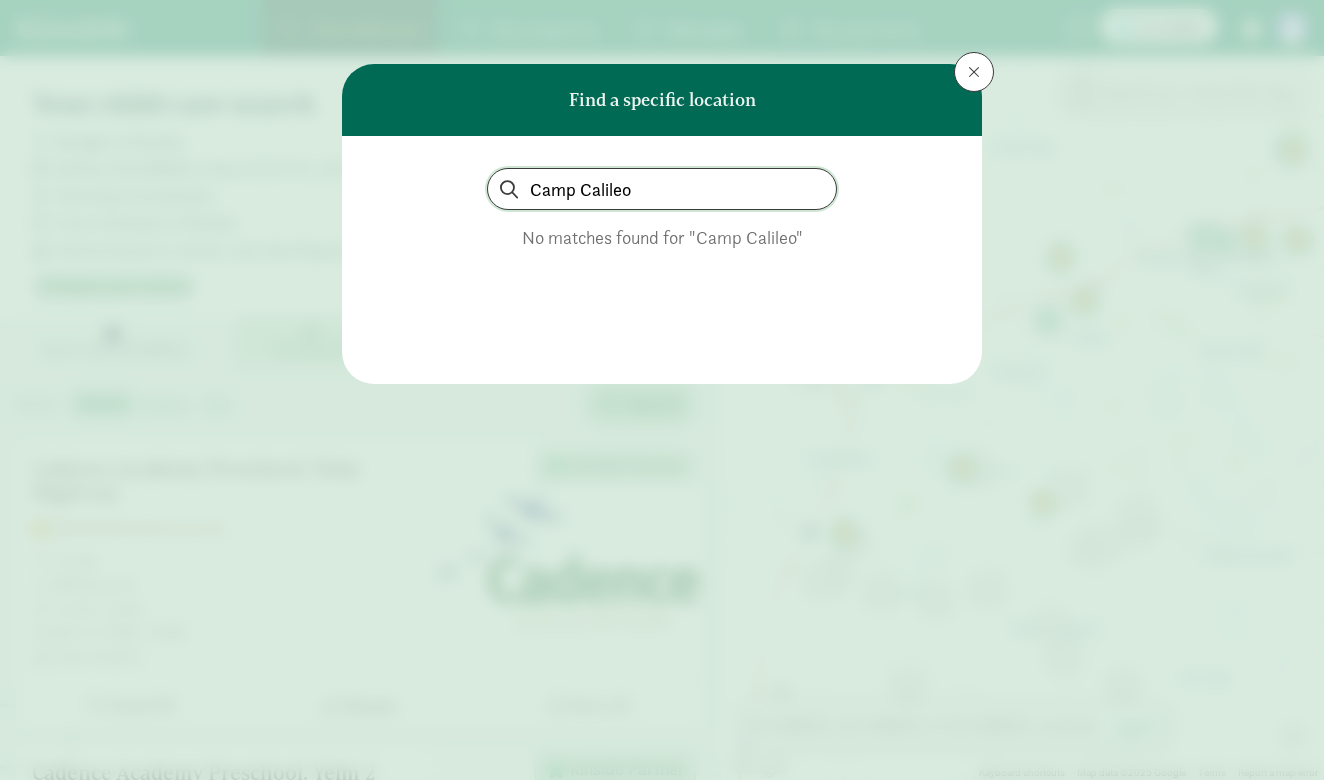 click on "Camp Calileo" 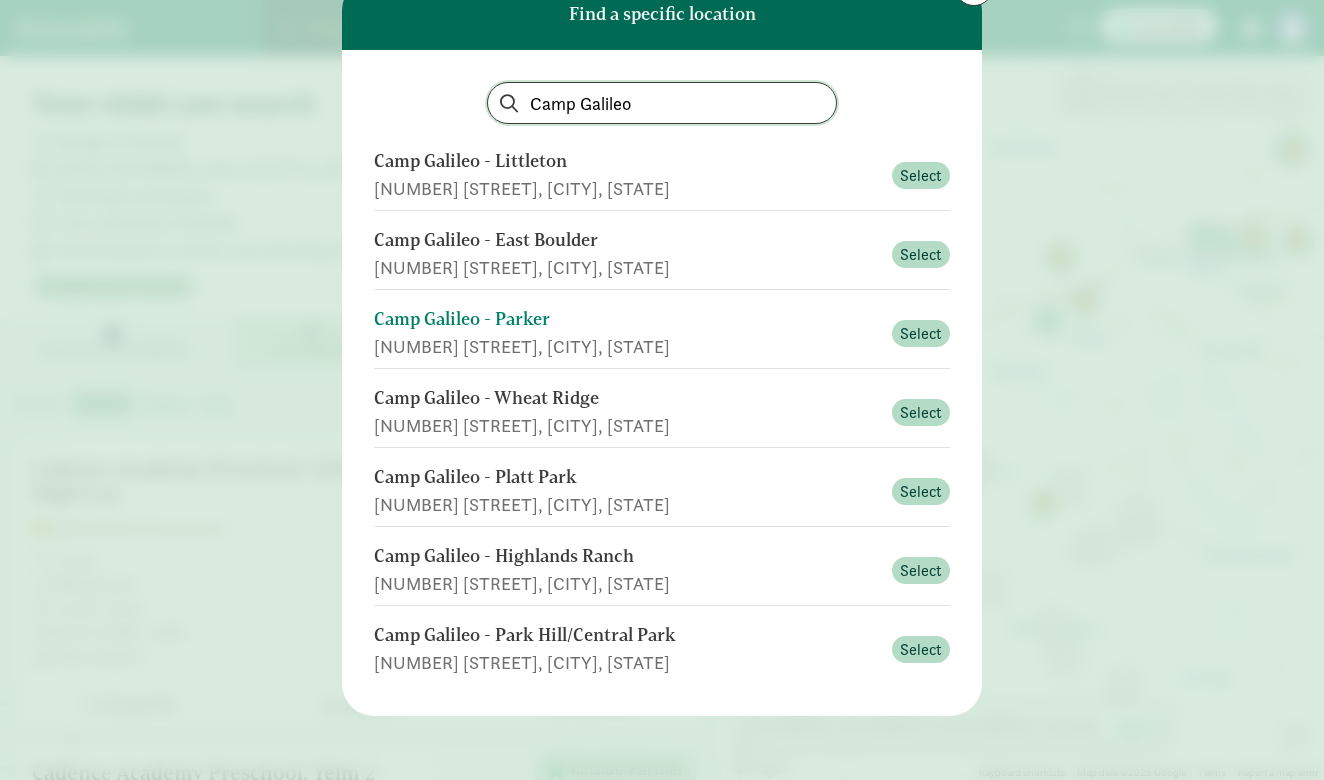 scroll, scrollTop: 86, scrollLeft: 0, axis: vertical 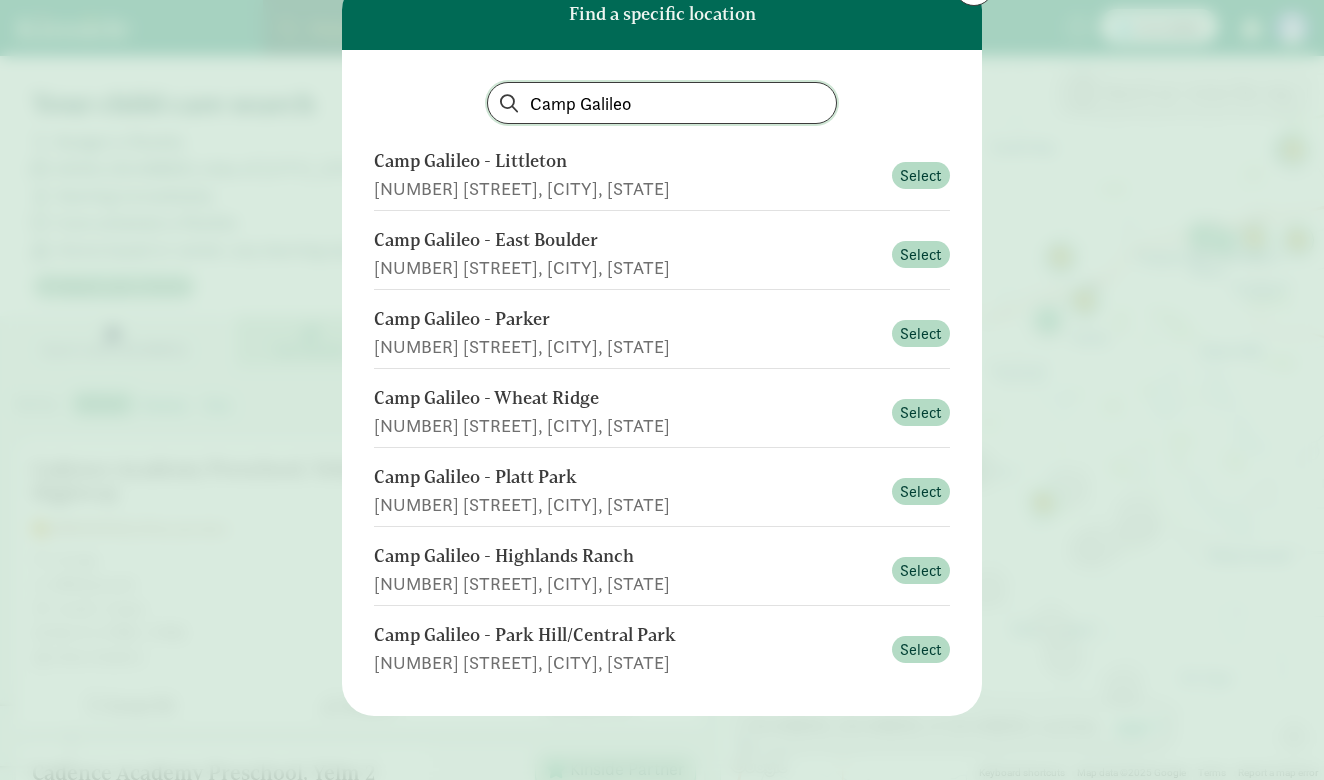 click on "Camp Galileo" 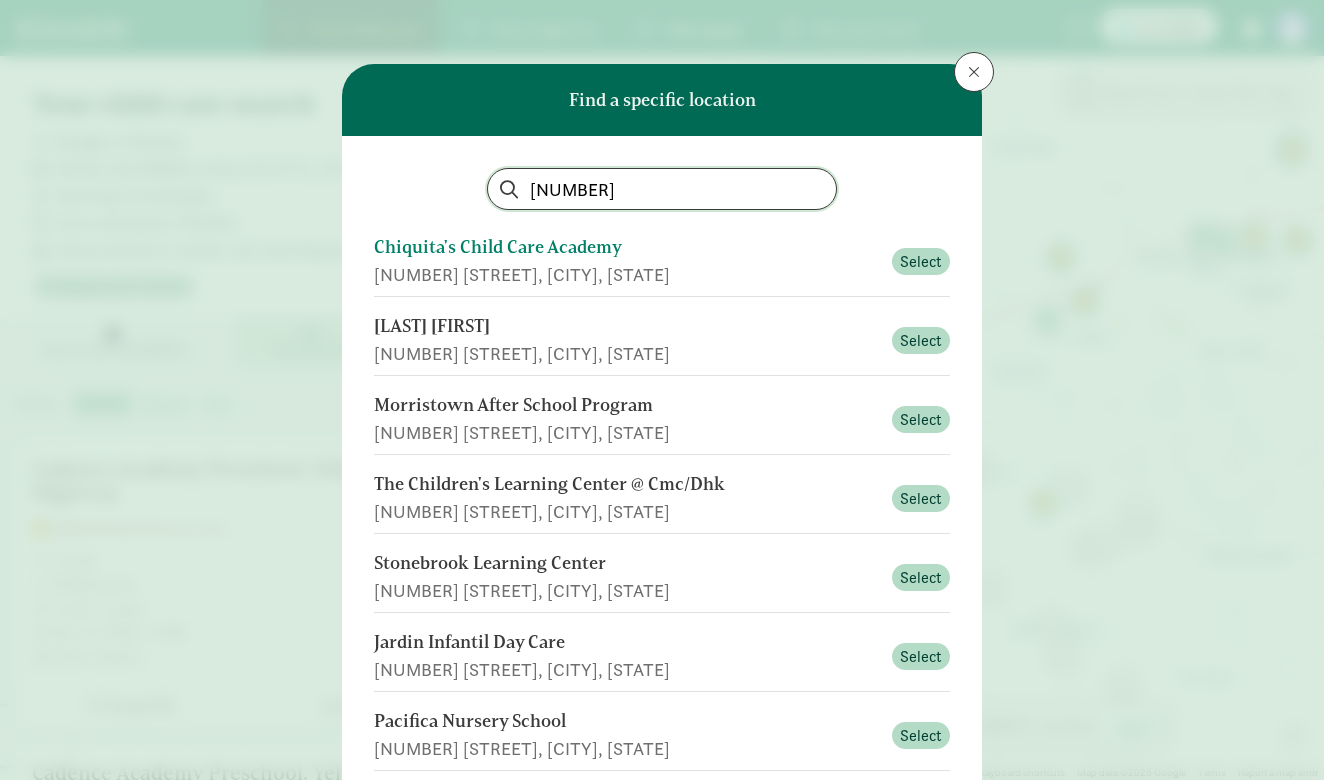 scroll, scrollTop: 0, scrollLeft: 0, axis: both 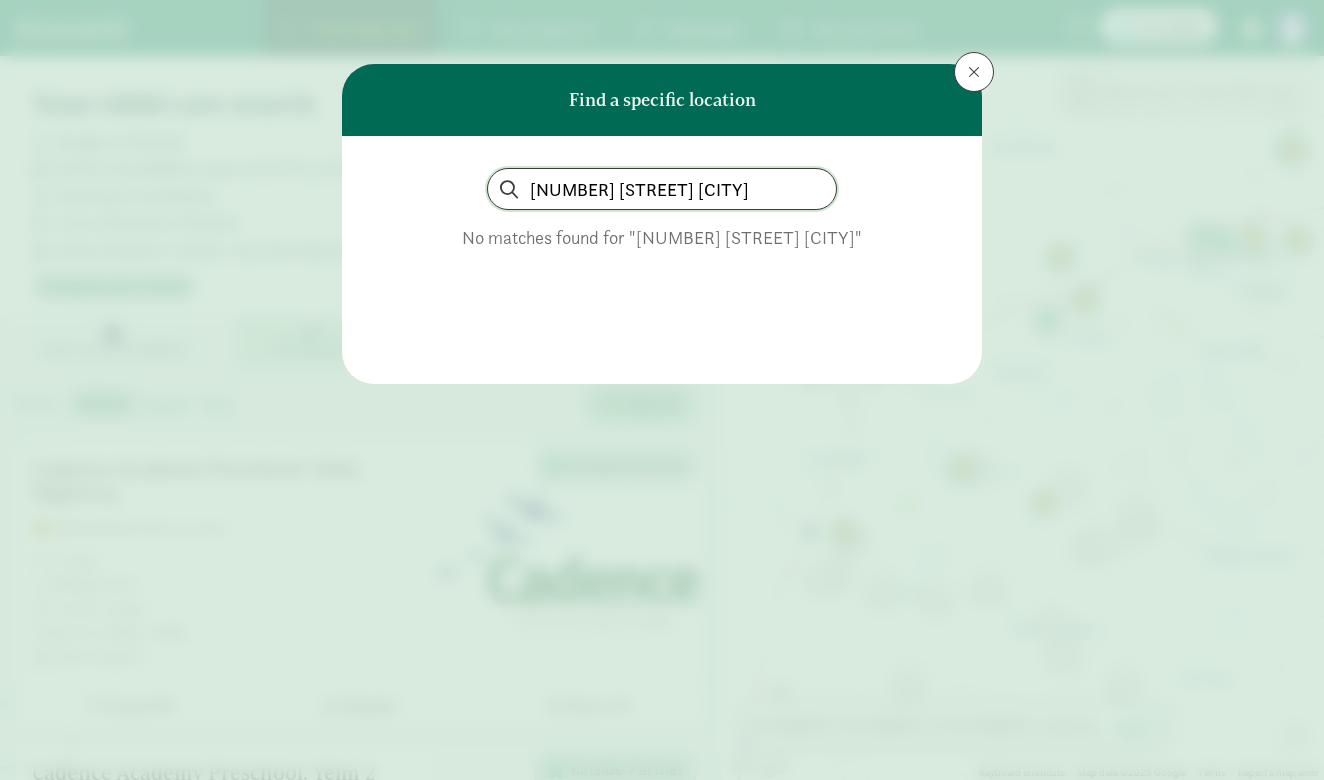 type on "548 Market St. San Francisco" 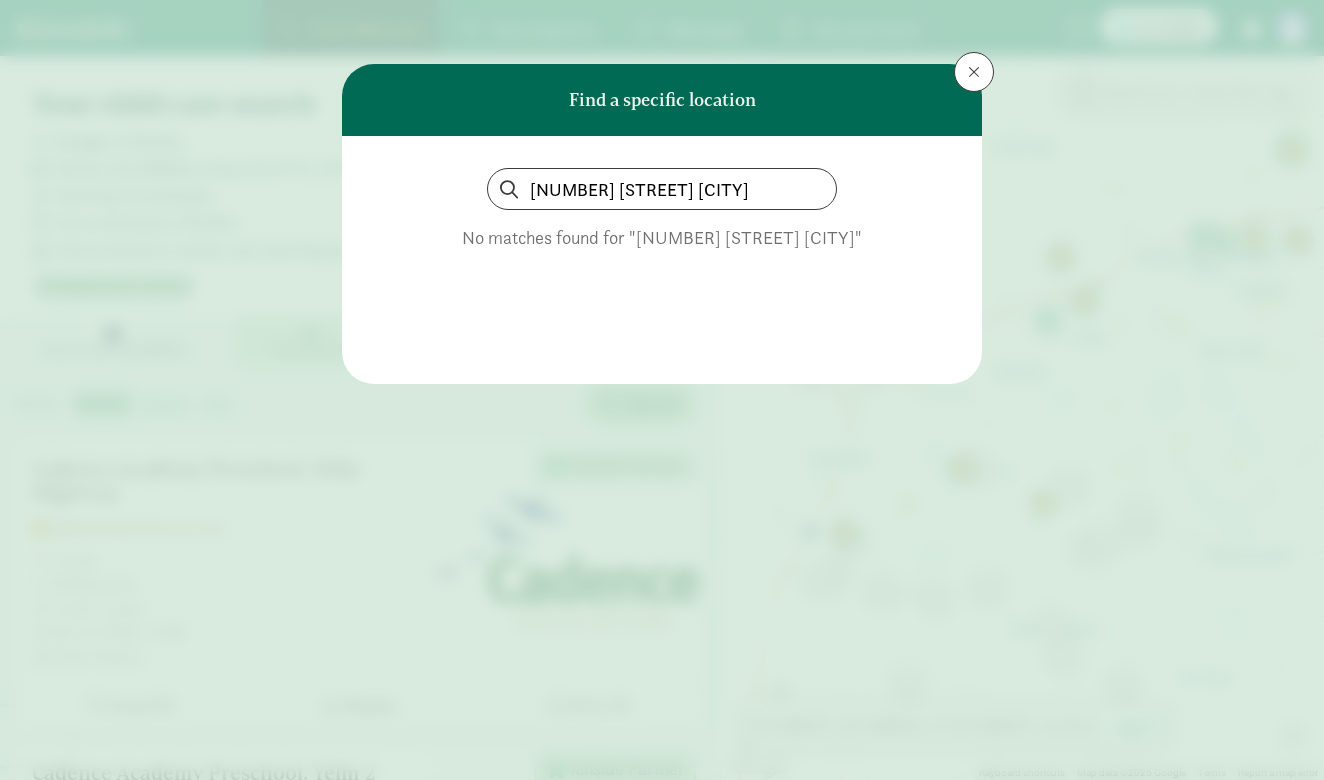 click at bounding box center (974, 72) 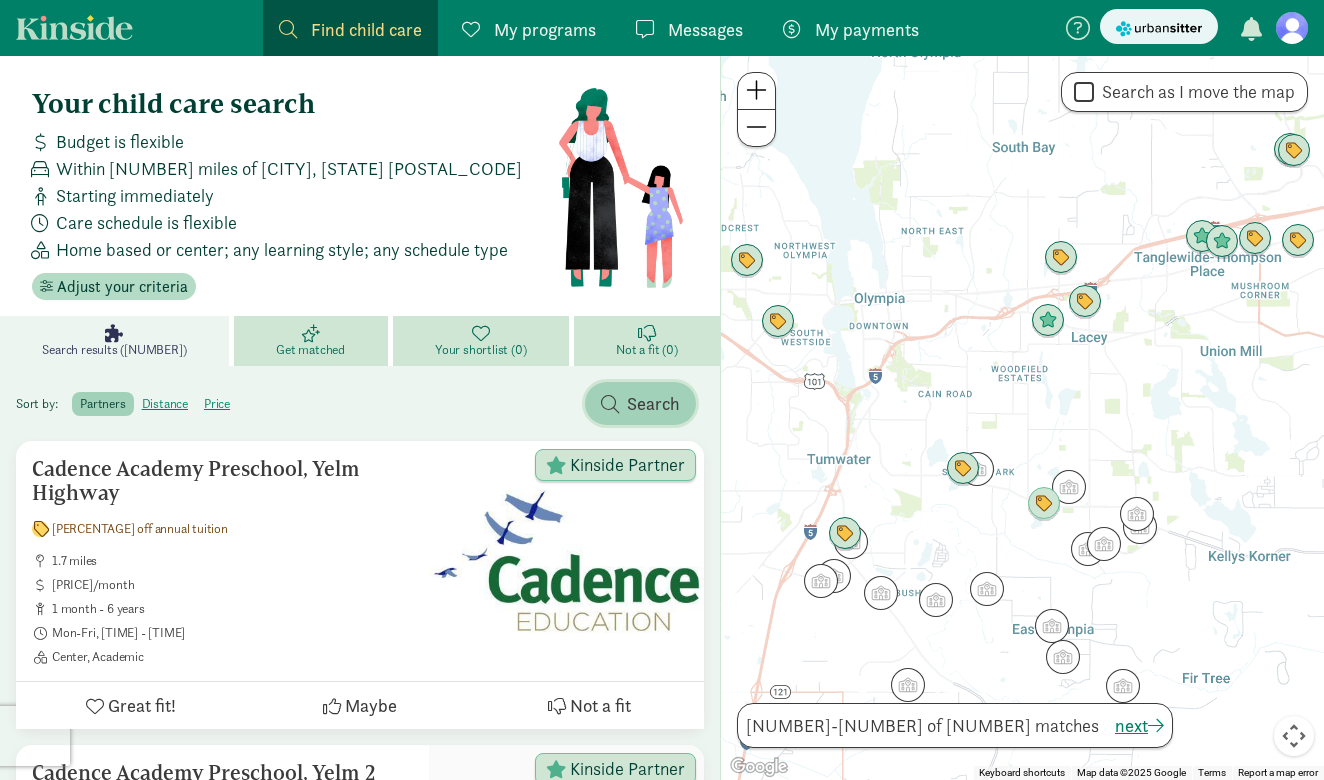 click on "Search" at bounding box center (653, 403) 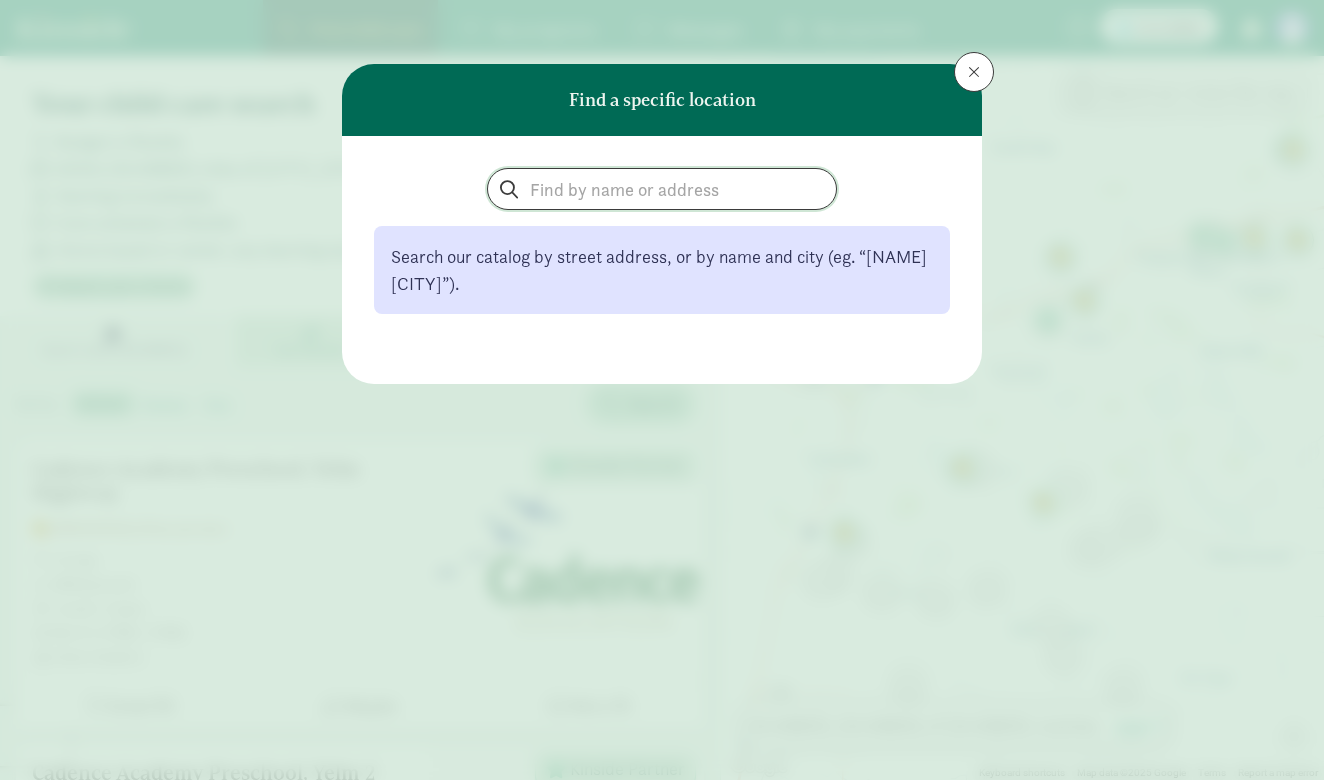 click 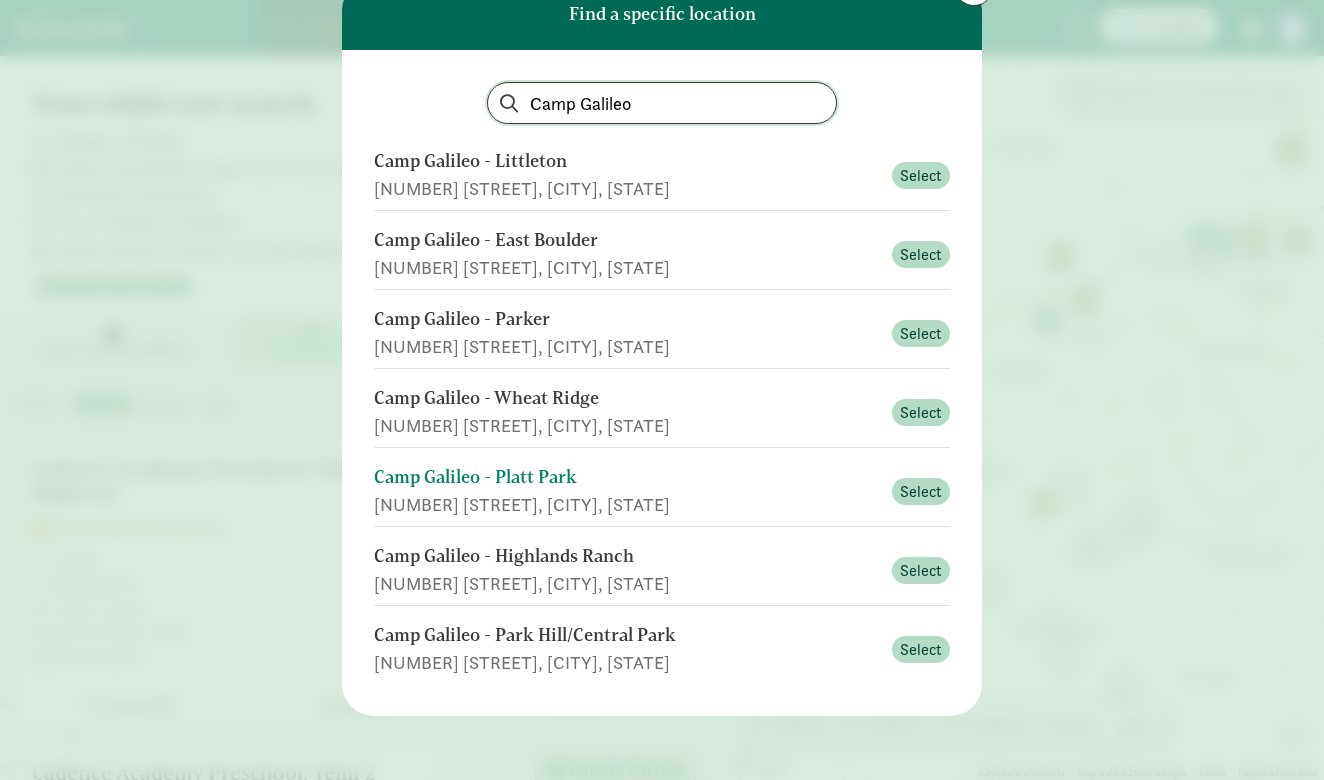 scroll, scrollTop: 86, scrollLeft: 0, axis: vertical 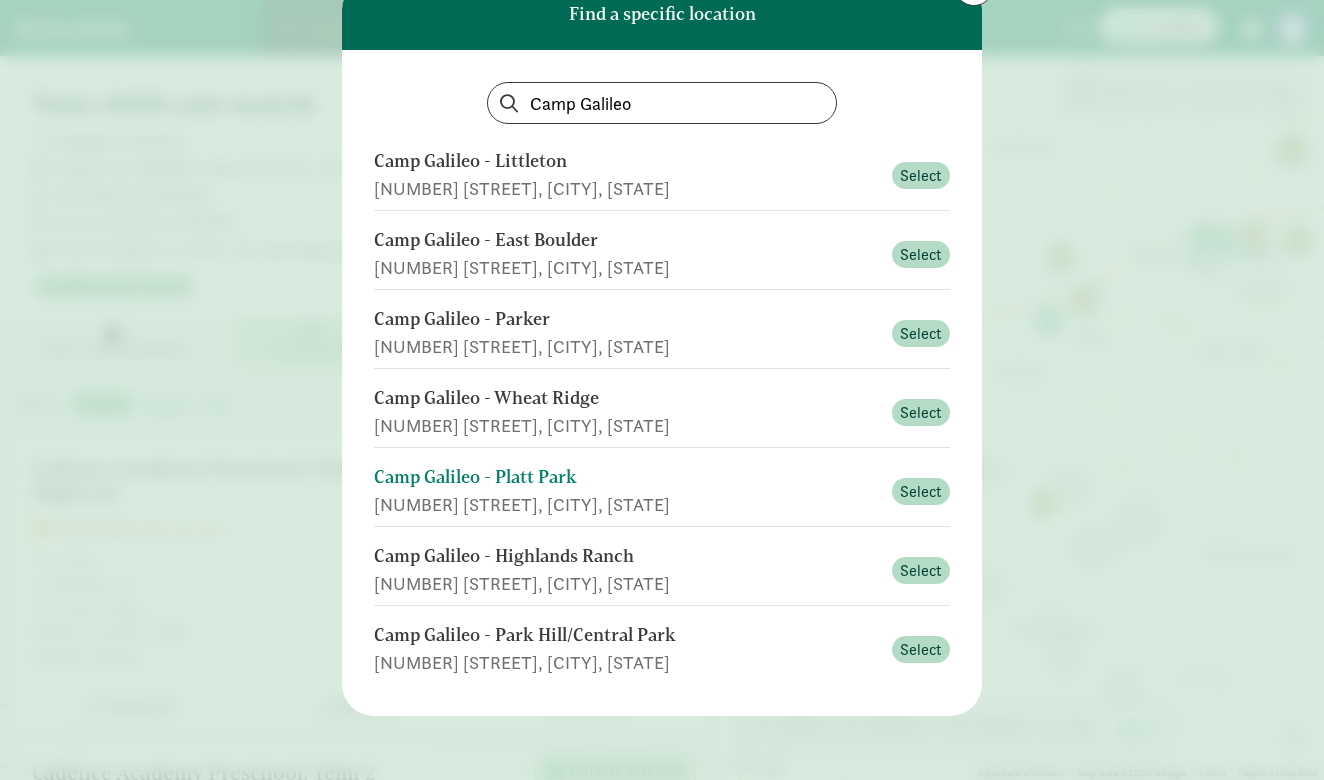 click on "Camp Galileo - Platt Park" at bounding box center [627, 477] 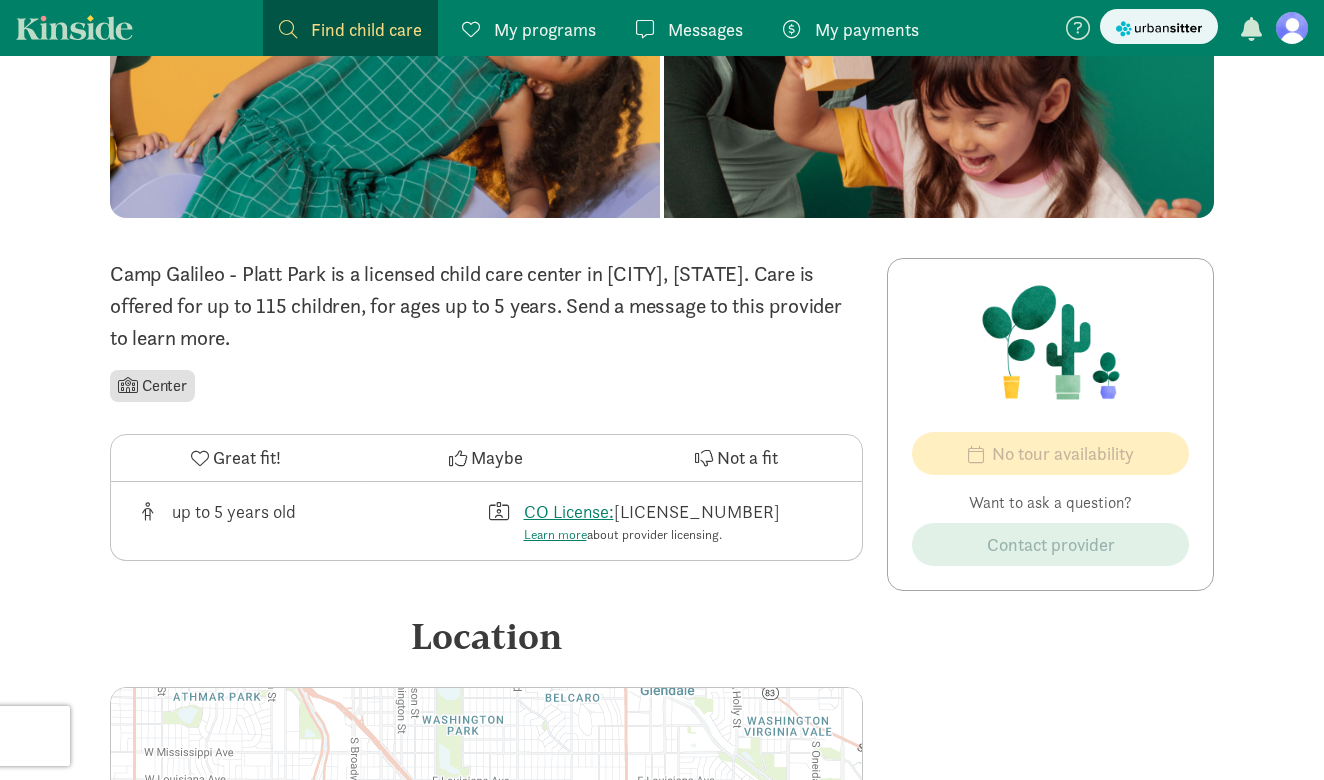 scroll, scrollTop: 191, scrollLeft: 0, axis: vertical 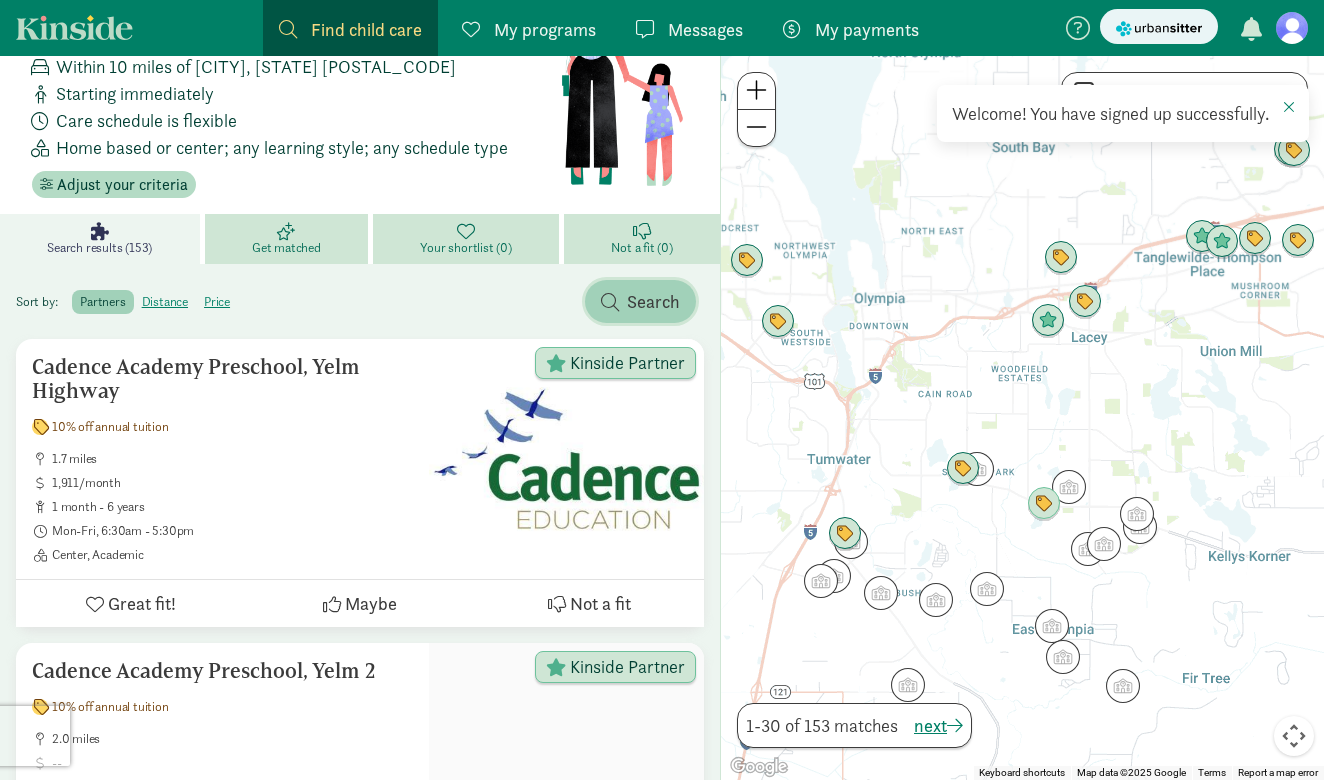 click on "Search" at bounding box center (640, 301) 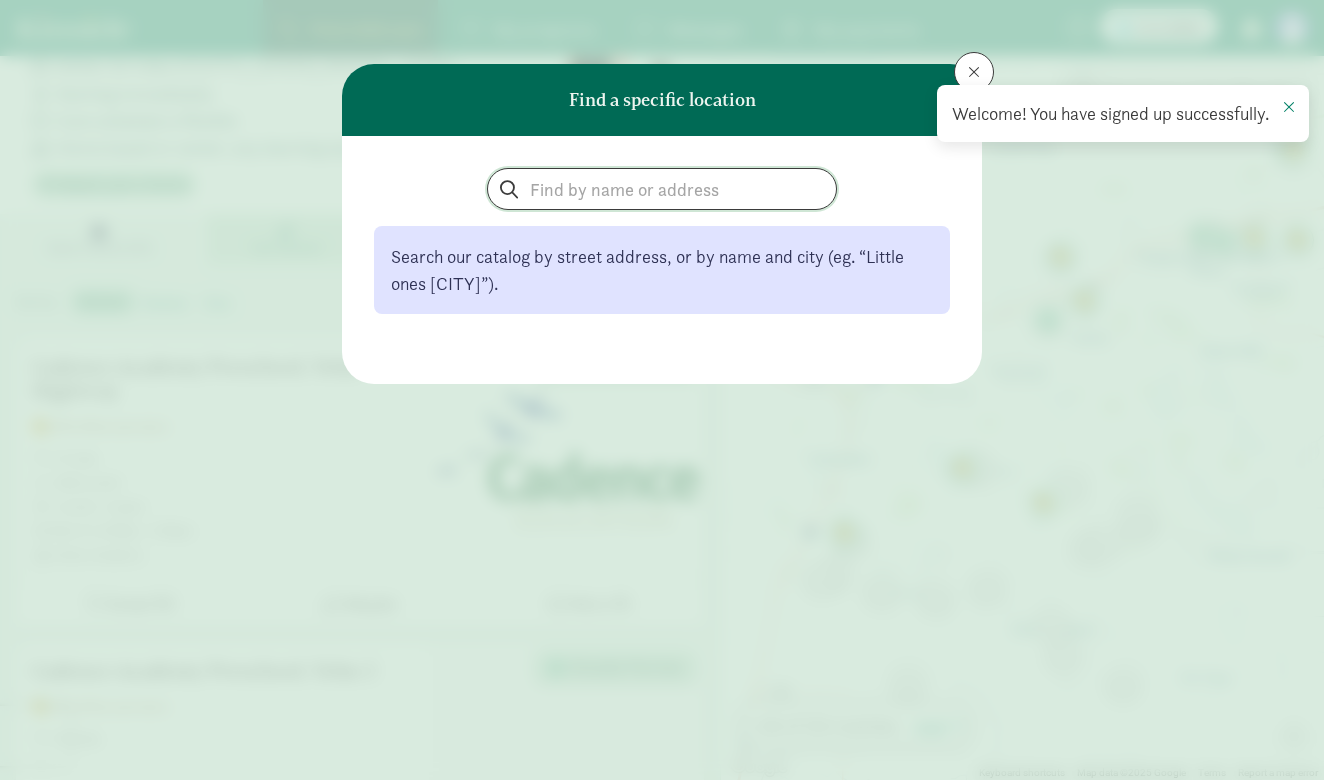 click 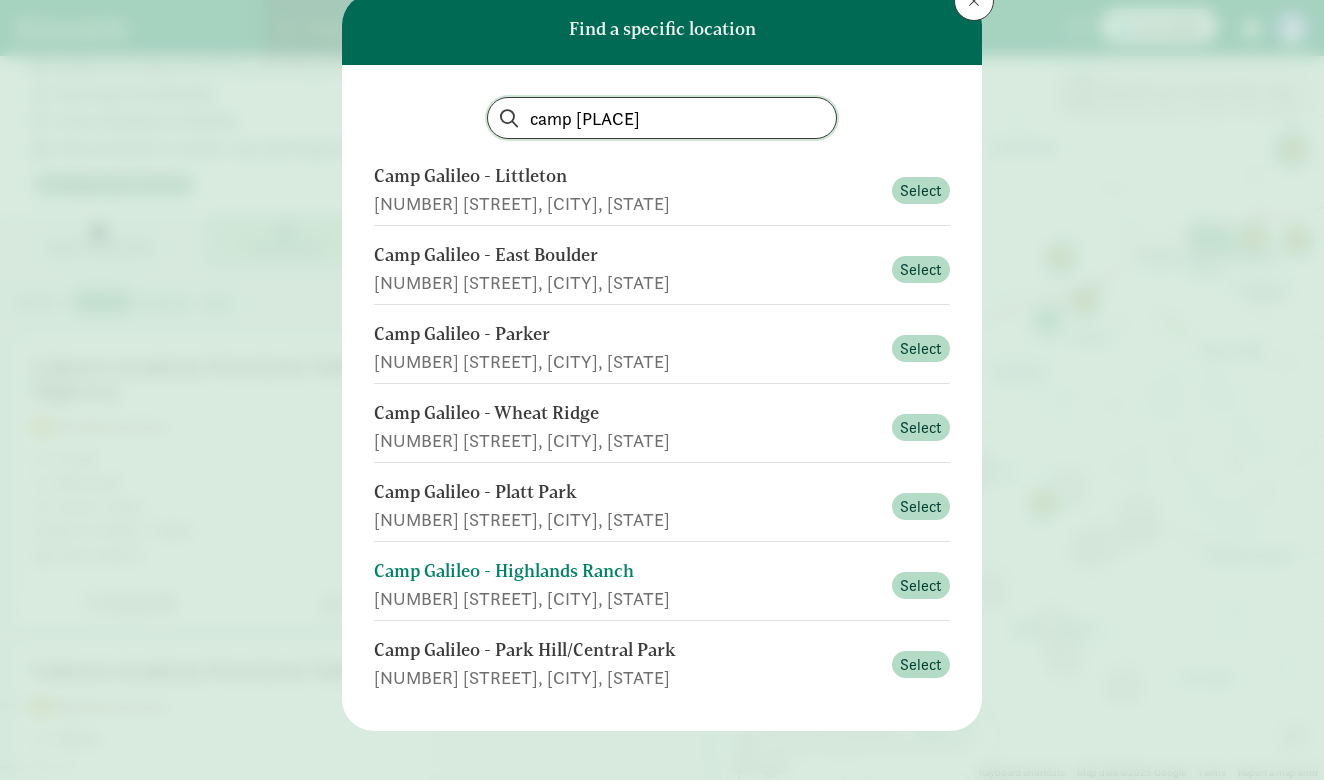scroll, scrollTop: 78, scrollLeft: 0, axis: vertical 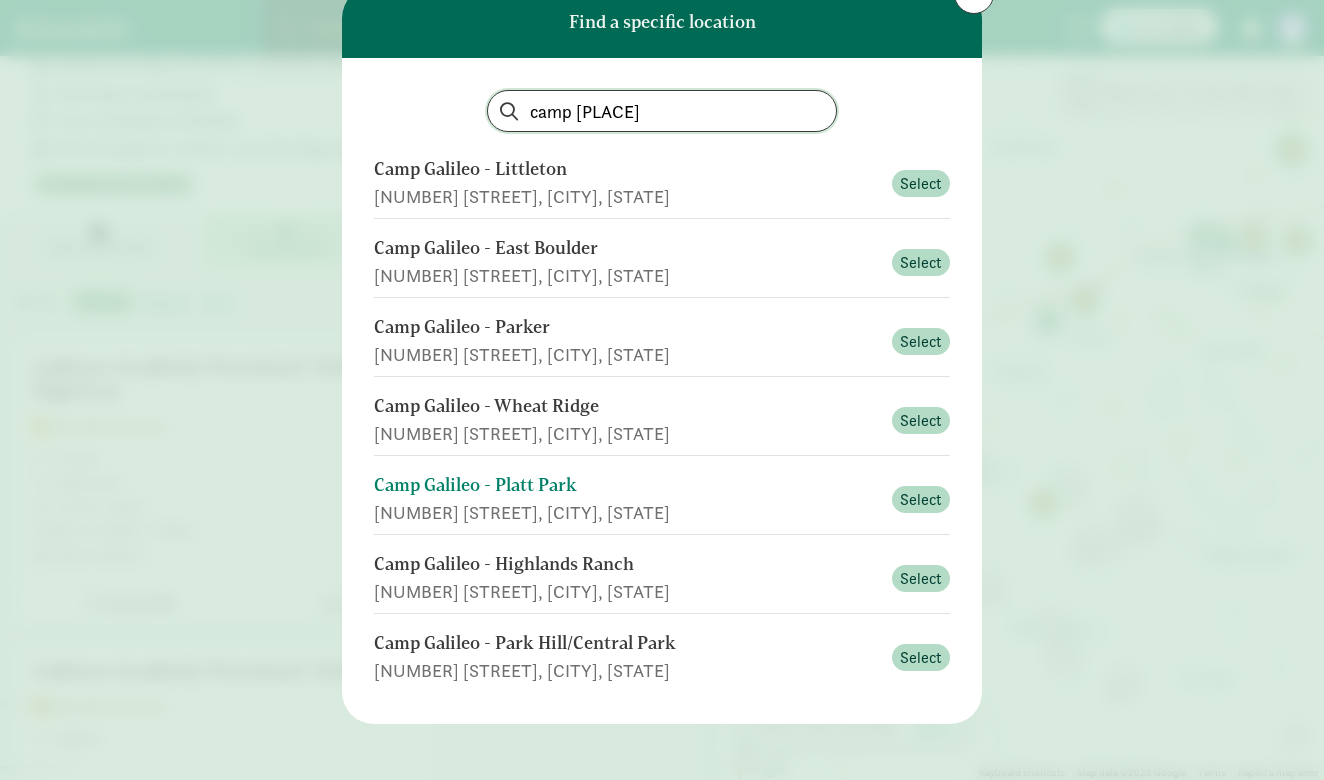 type on "camp Galileo" 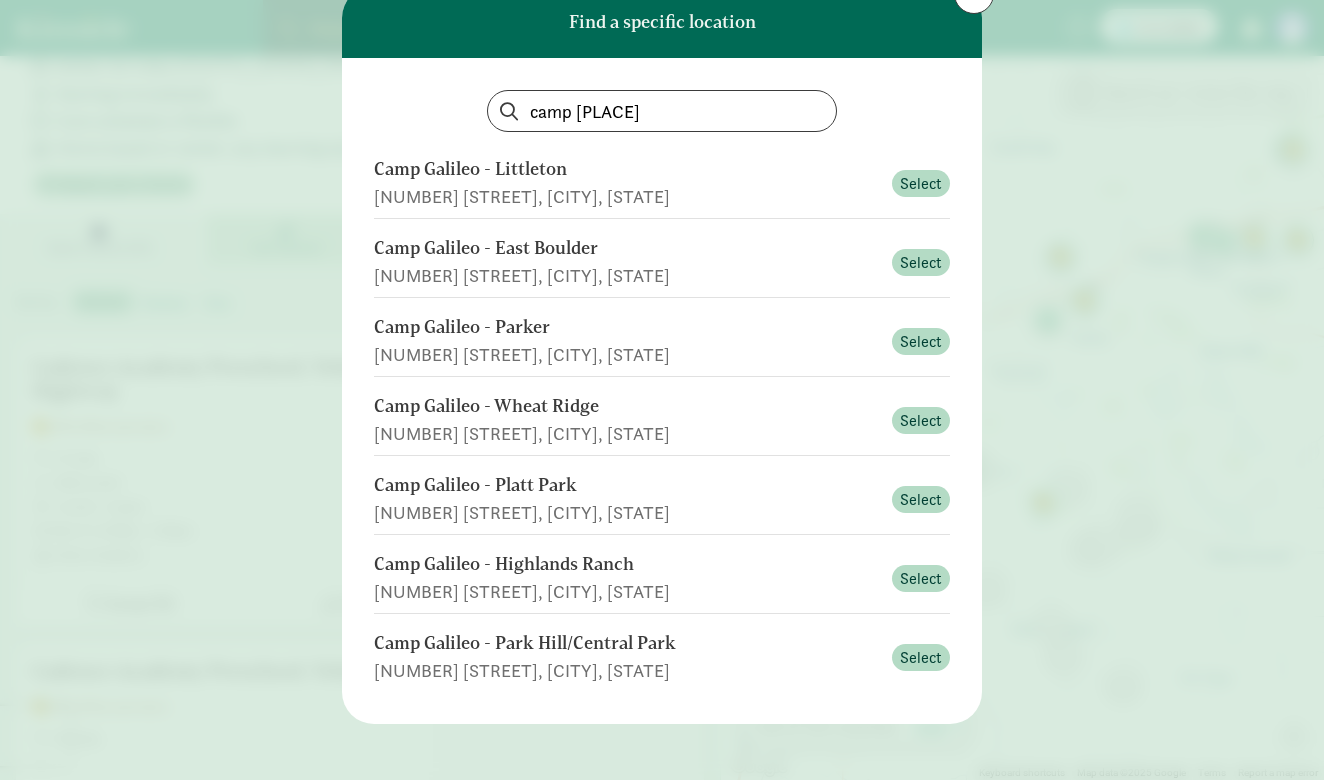 click on "Camp Galileo - Platt Park" at bounding box center (627, 485) 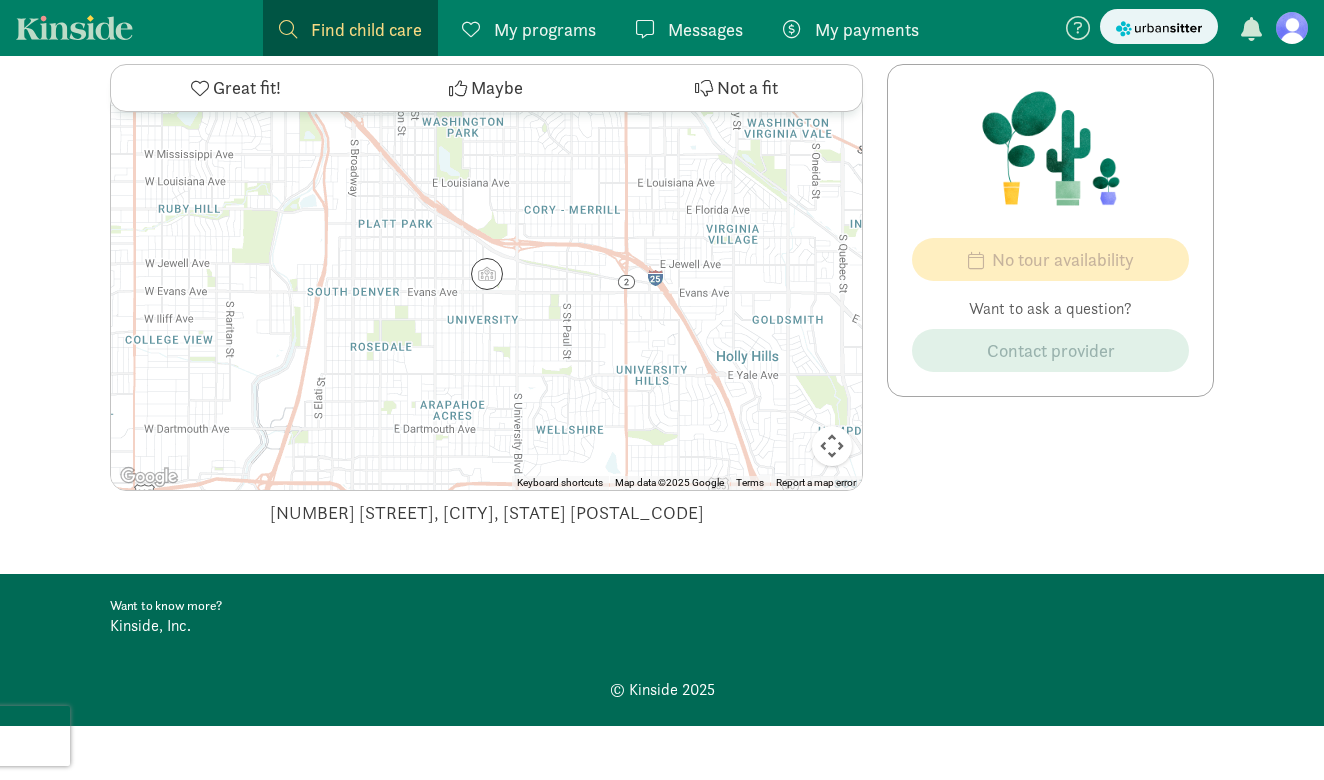 scroll, scrollTop: 857, scrollLeft: 0, axis: vertical 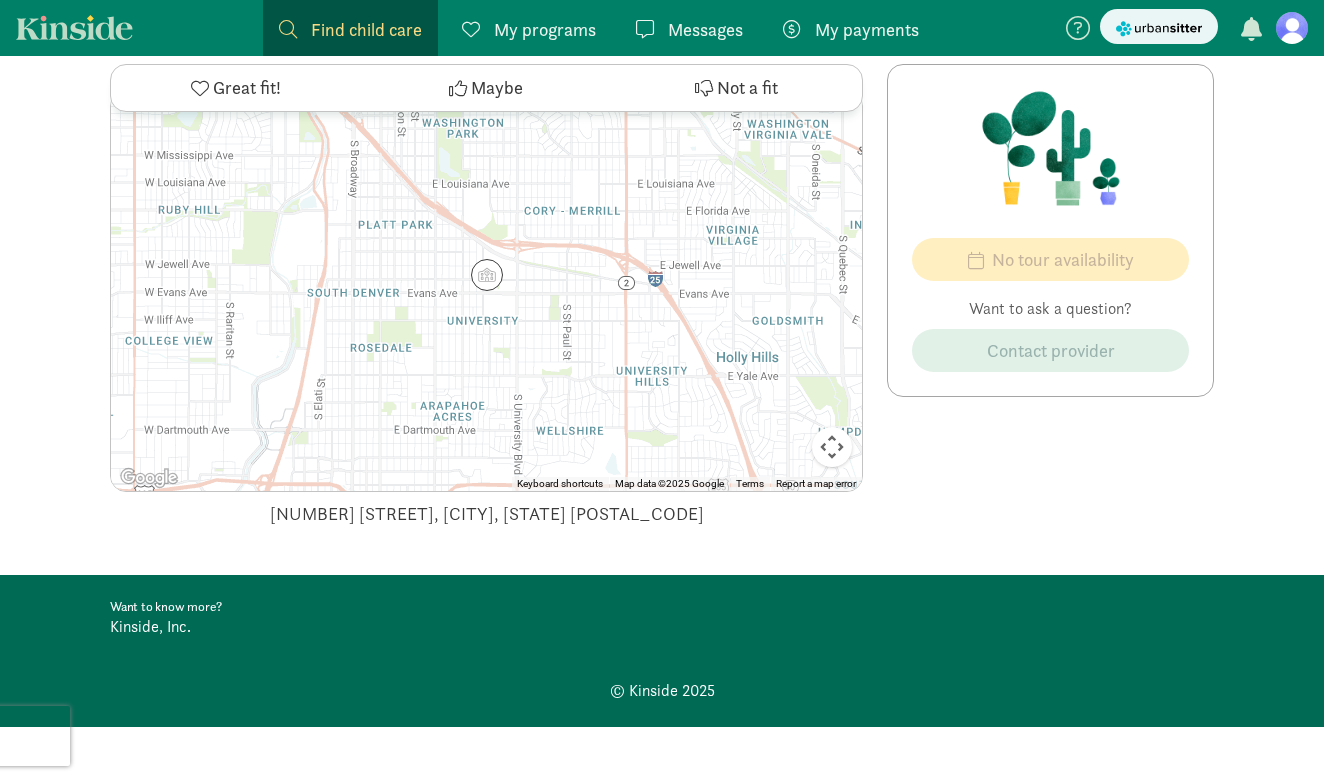drag, startPoint x: 347, startPoint y: 512, endPoint x: 652, endPoint y: 519, distance: 305.08032 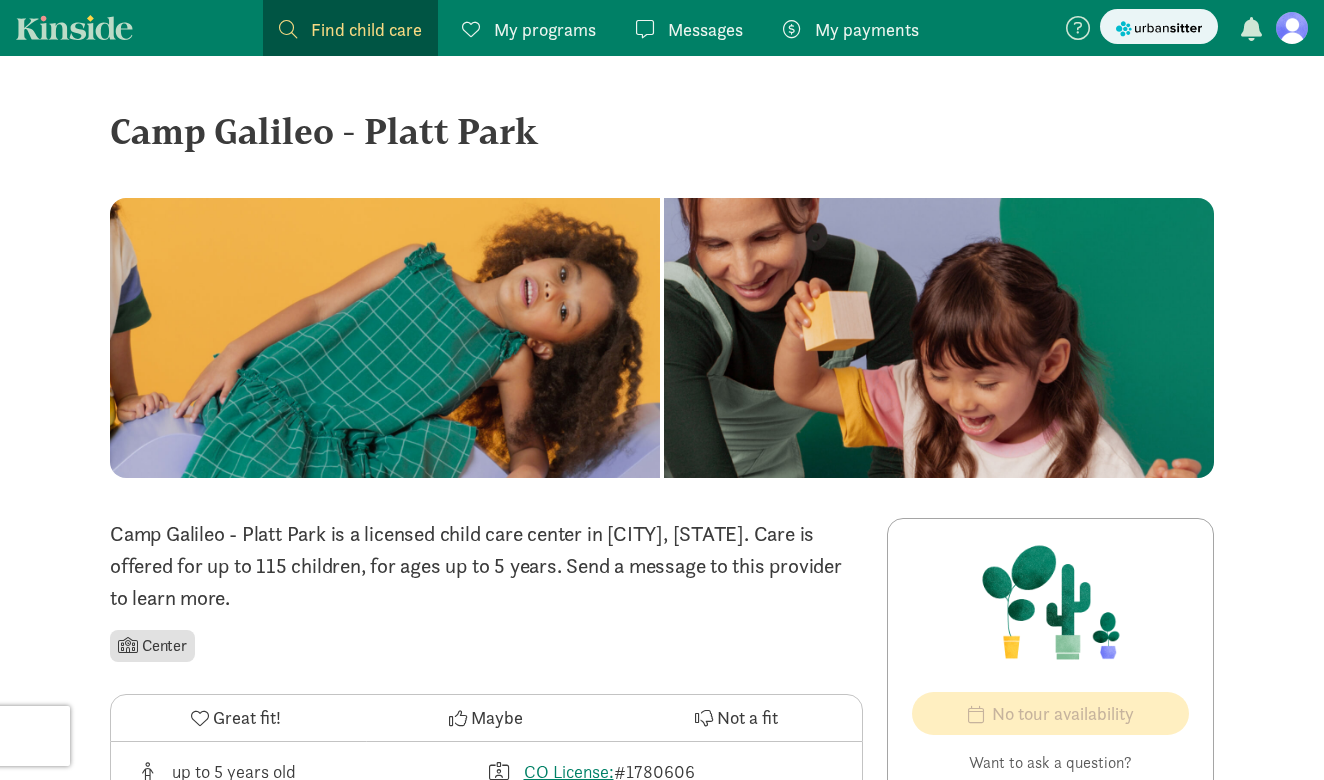 scroll, scrollTop: -2, scrollLeft: 0, axis: vertical 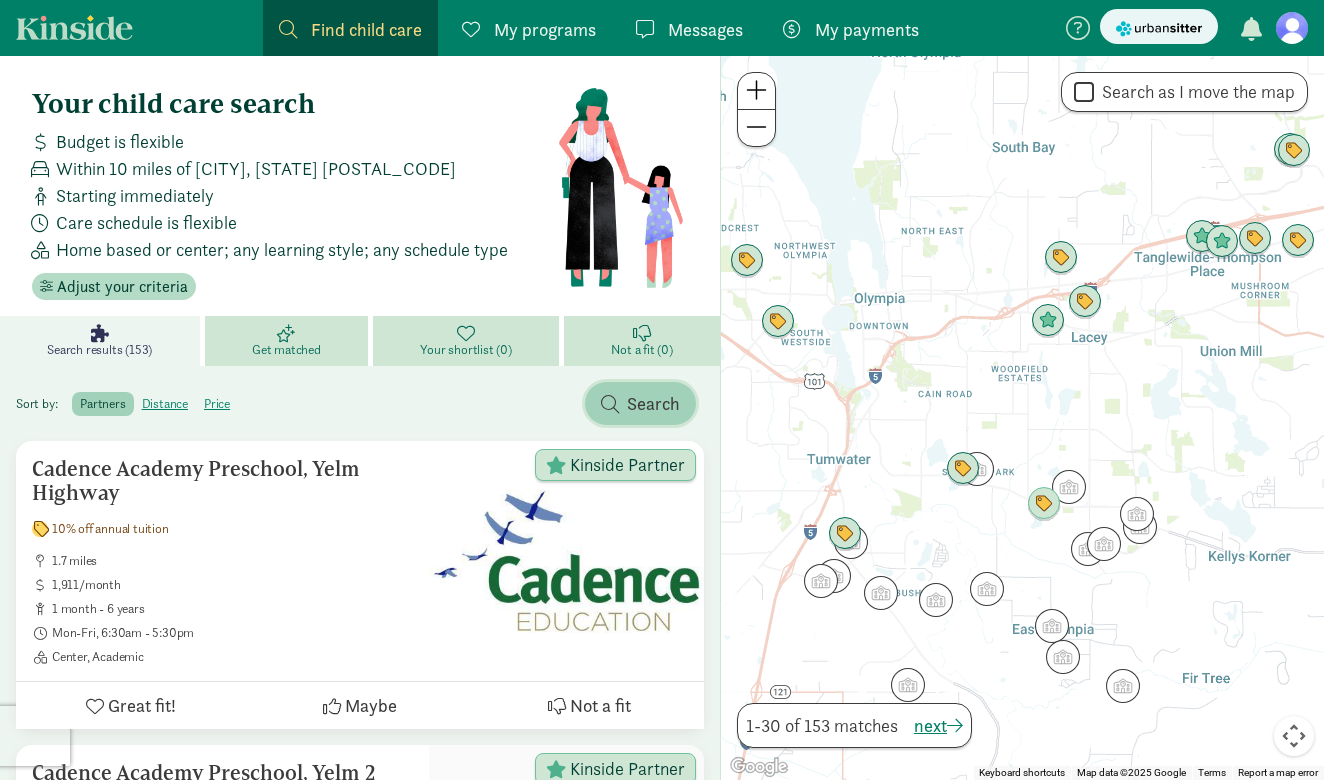 click on "Search" at bounding box center [640, 403] 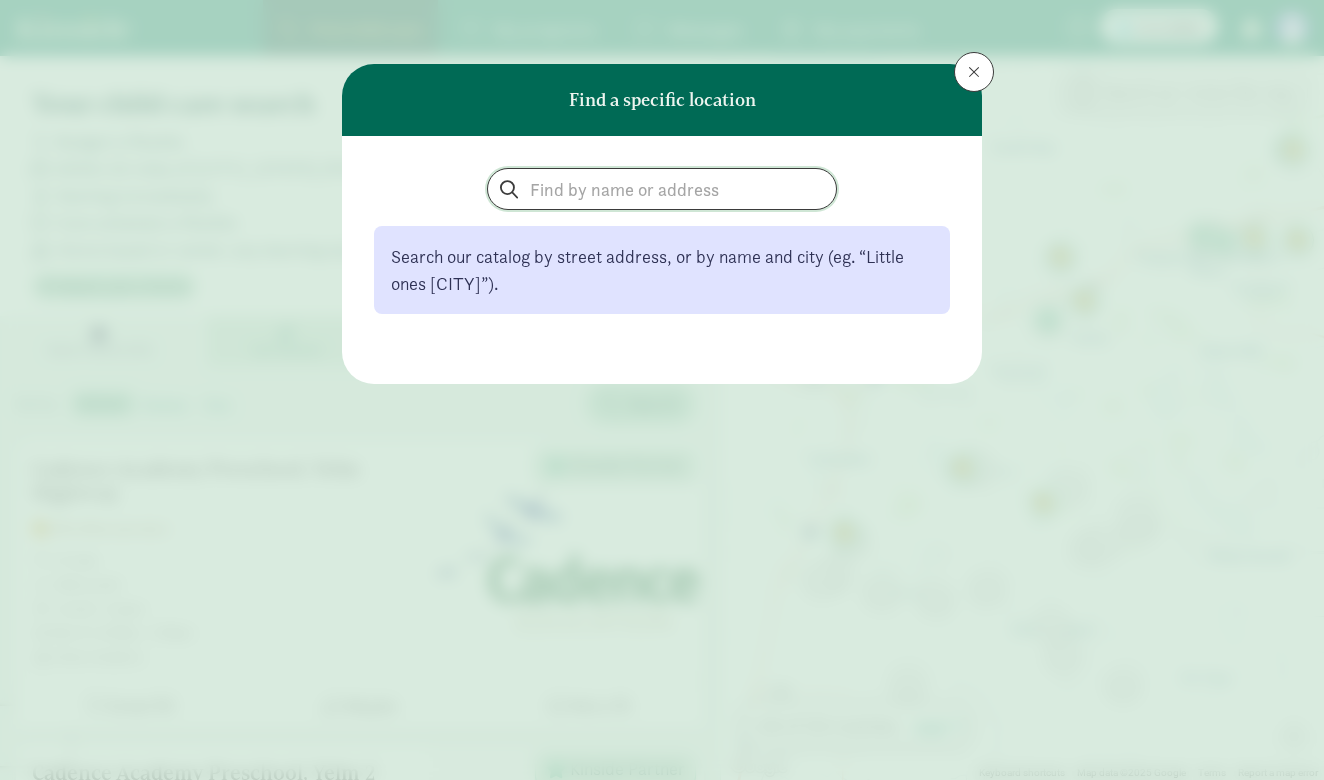 click 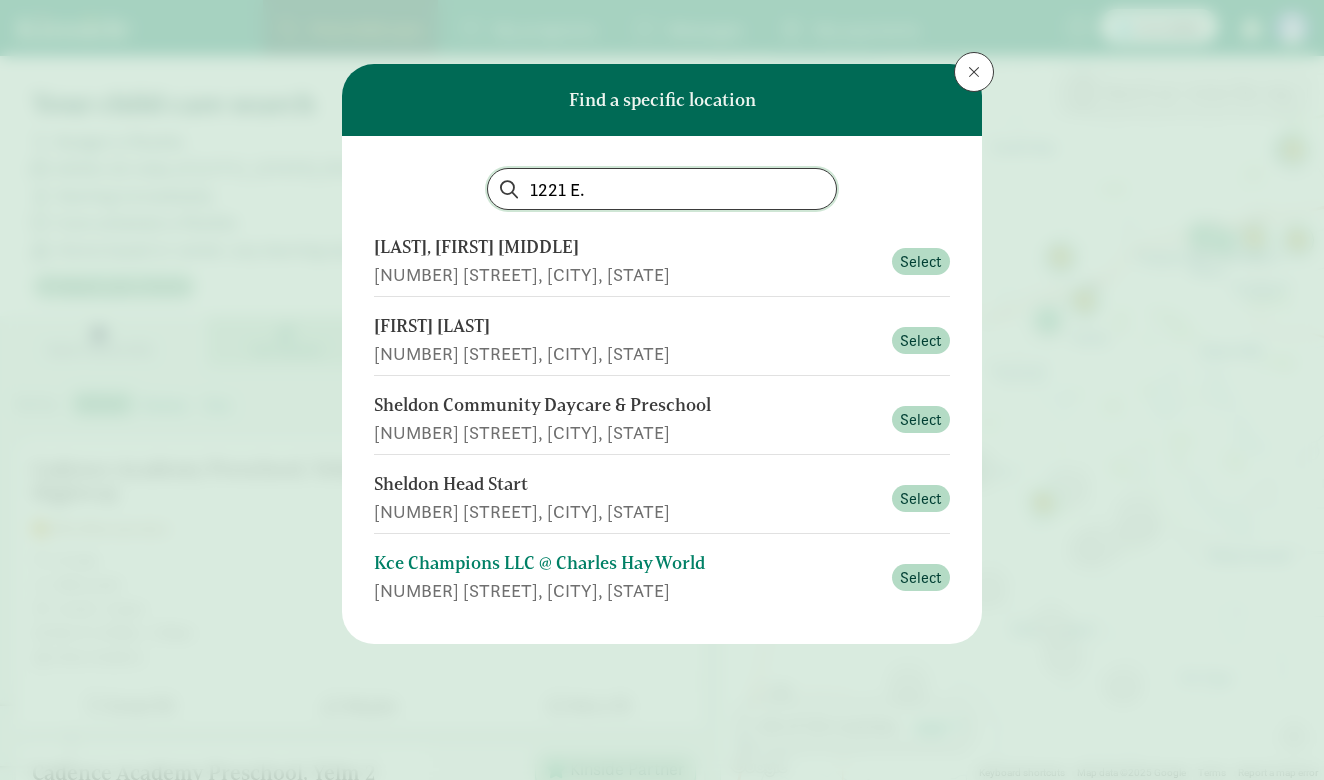 type on "1221 E." 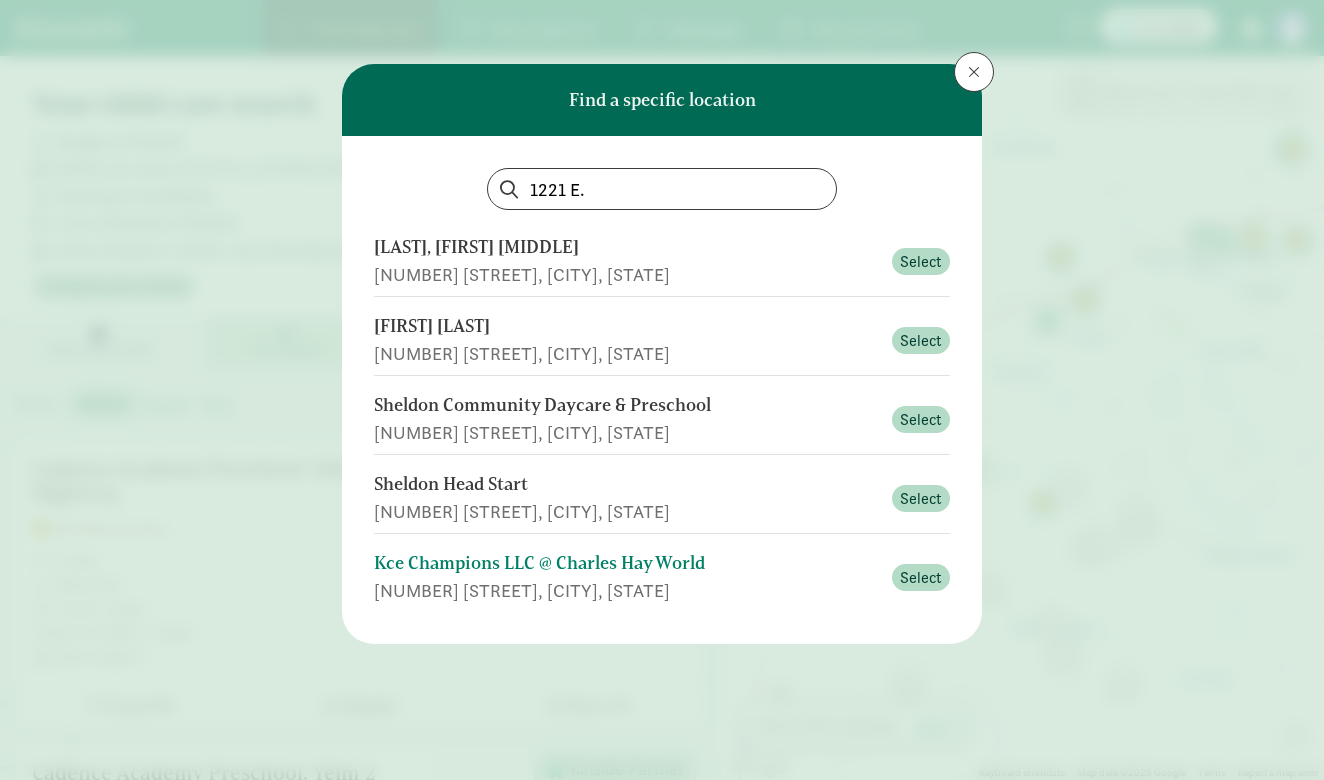 click on "Kce Champions LLC @ Charles Hay World" at bounding box center (627, 563) 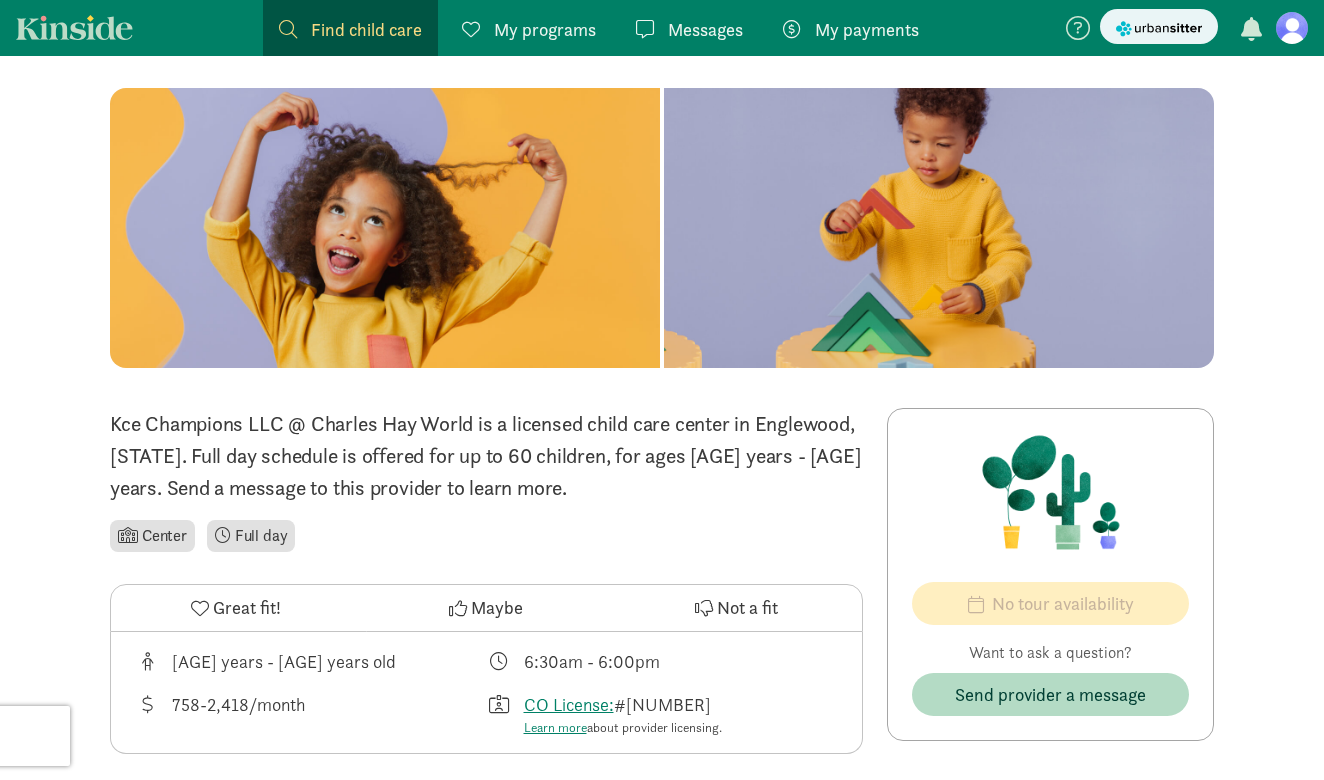scroll, scrollTop: 156, scrollLeft: 0, axis: vertical 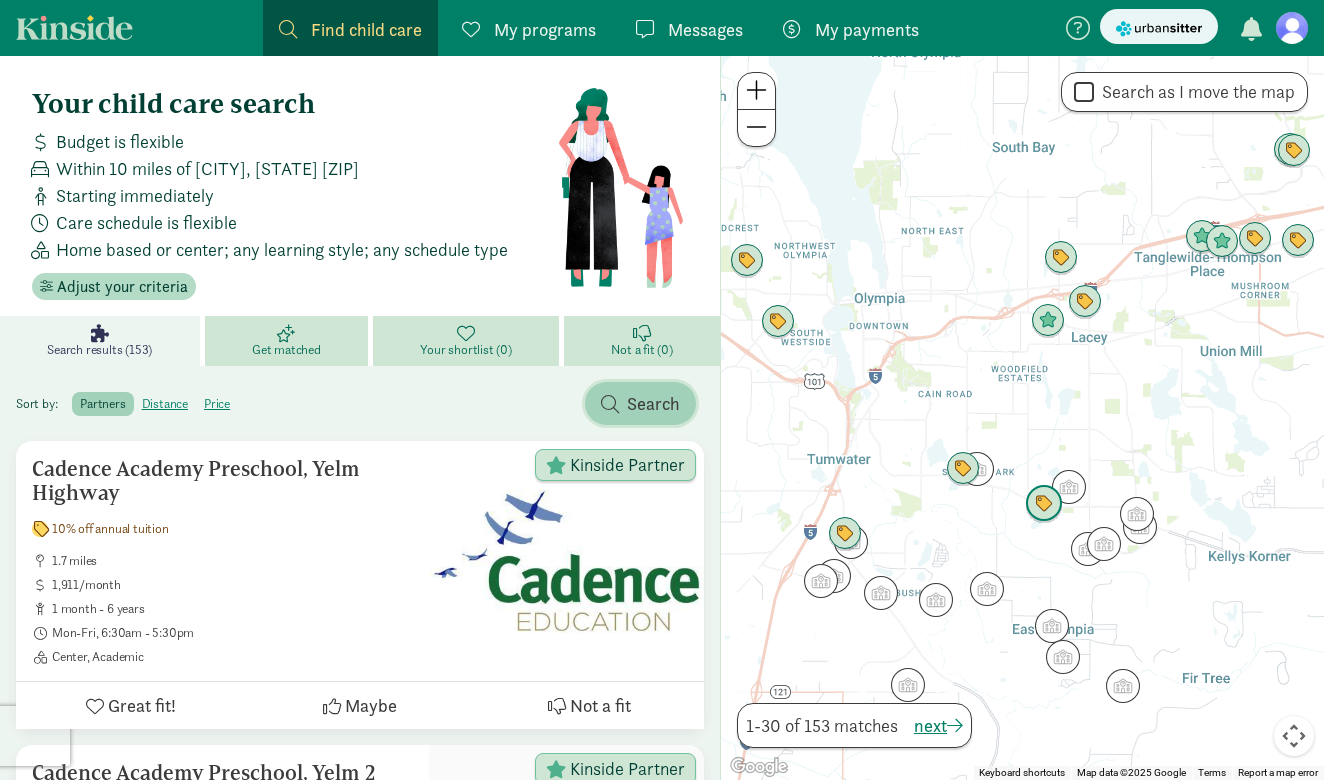 click on "Search" at bounding box center (653, 403) 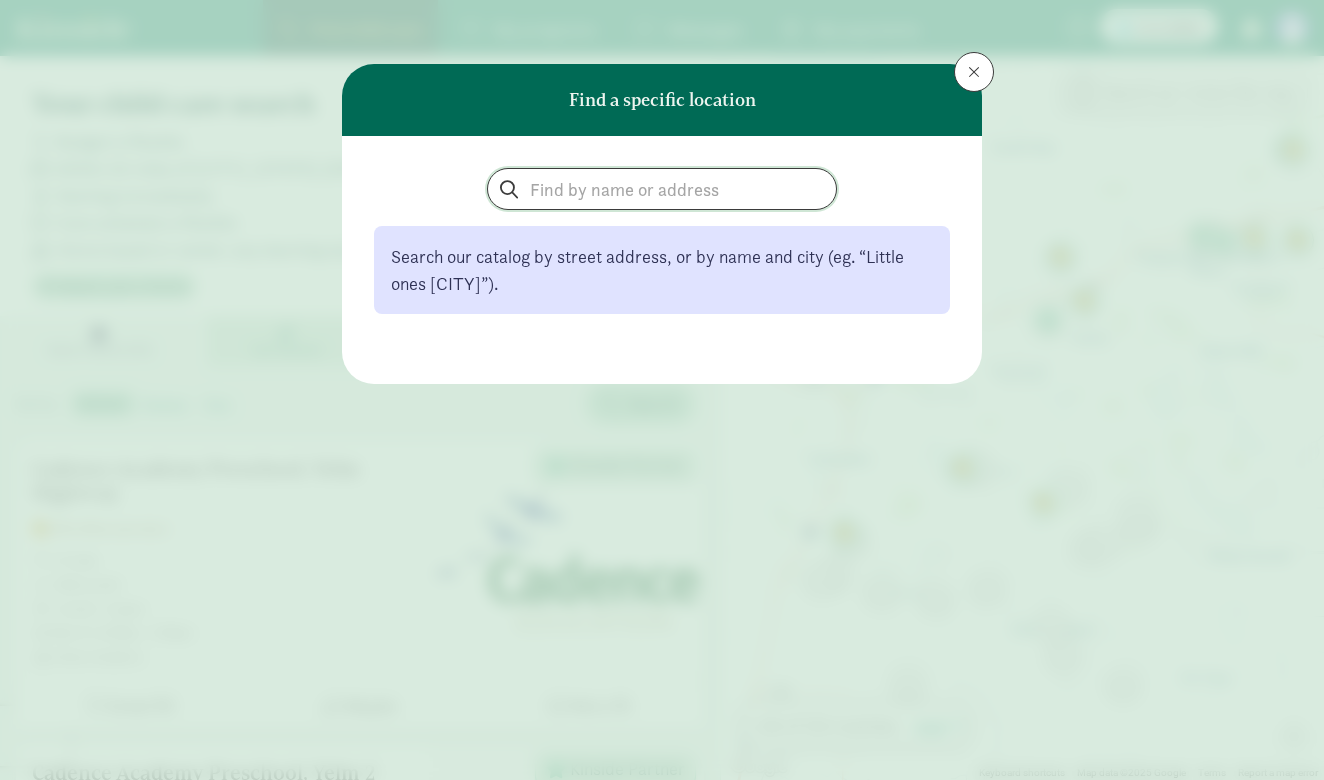 click 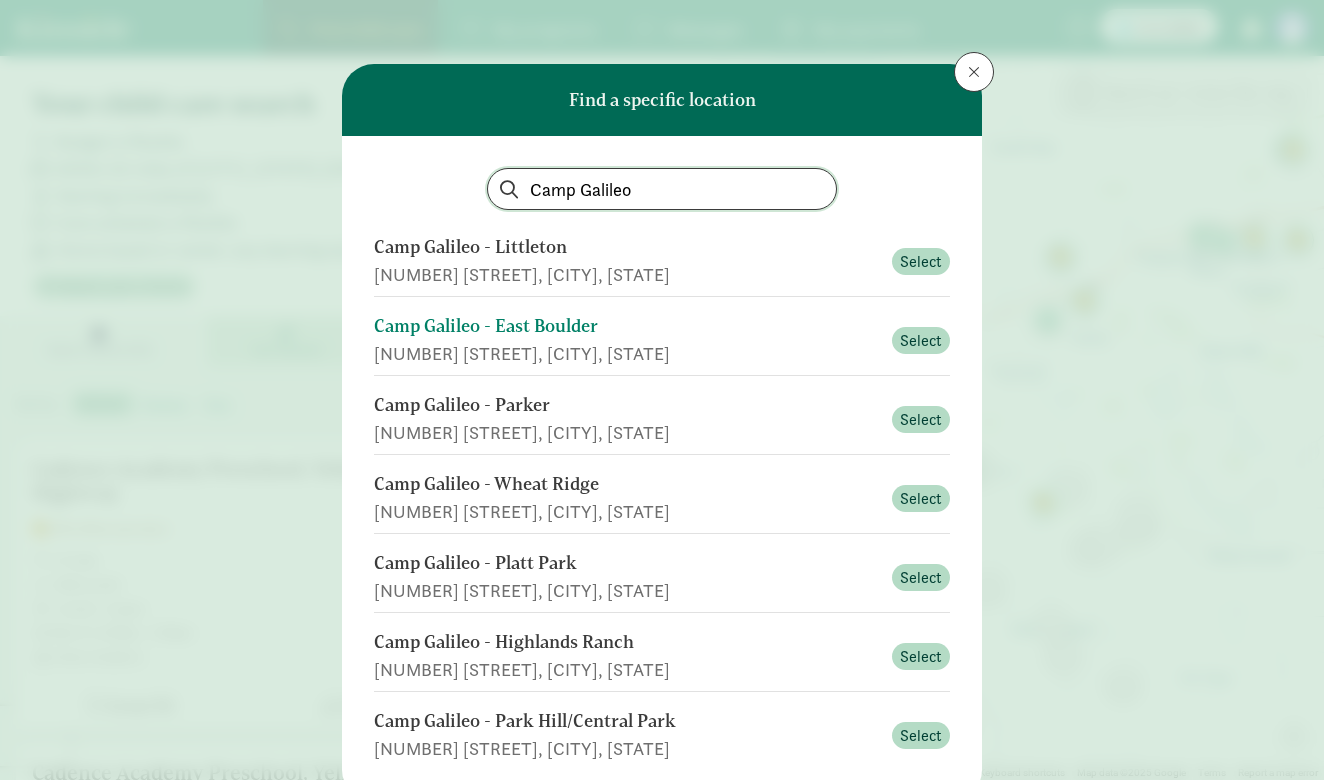 scroll, scrollTop: 6, scrollLeft: 0, axis: vertical 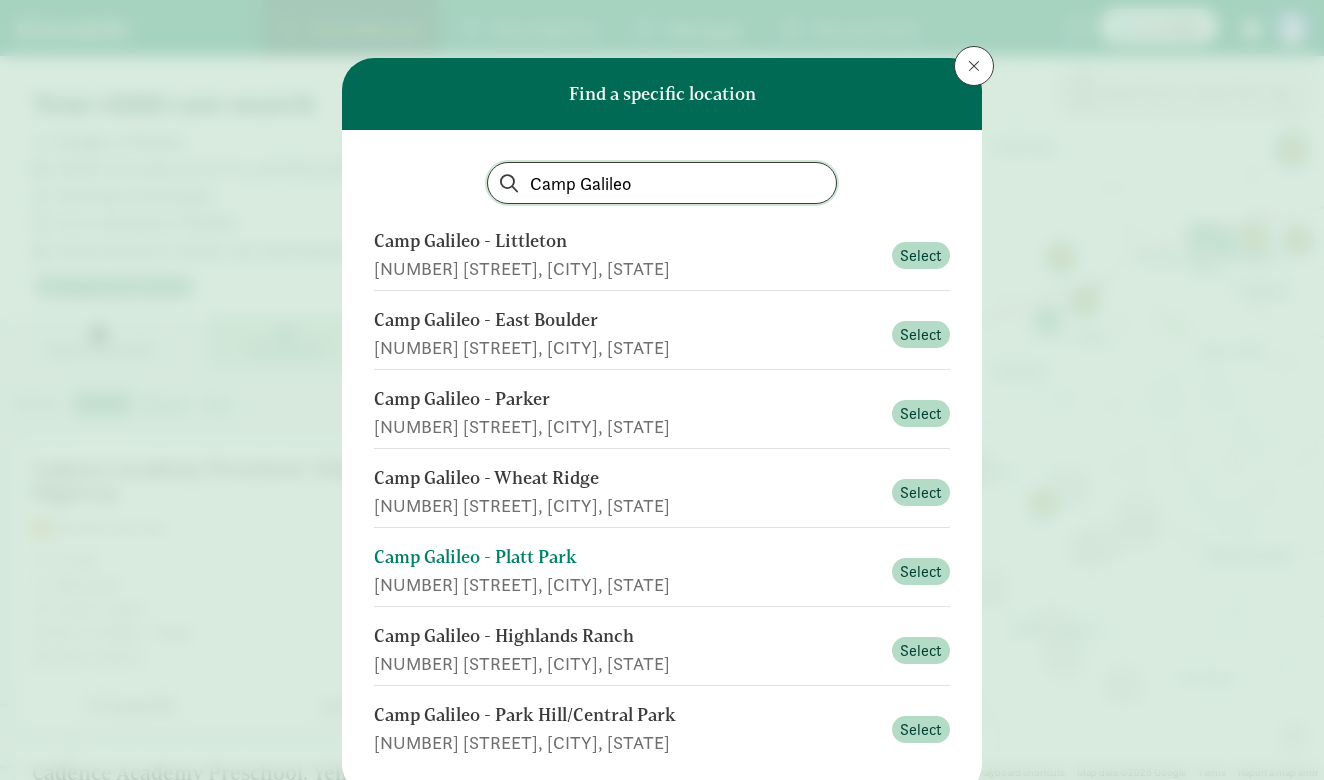 type on "Camp Galileo" 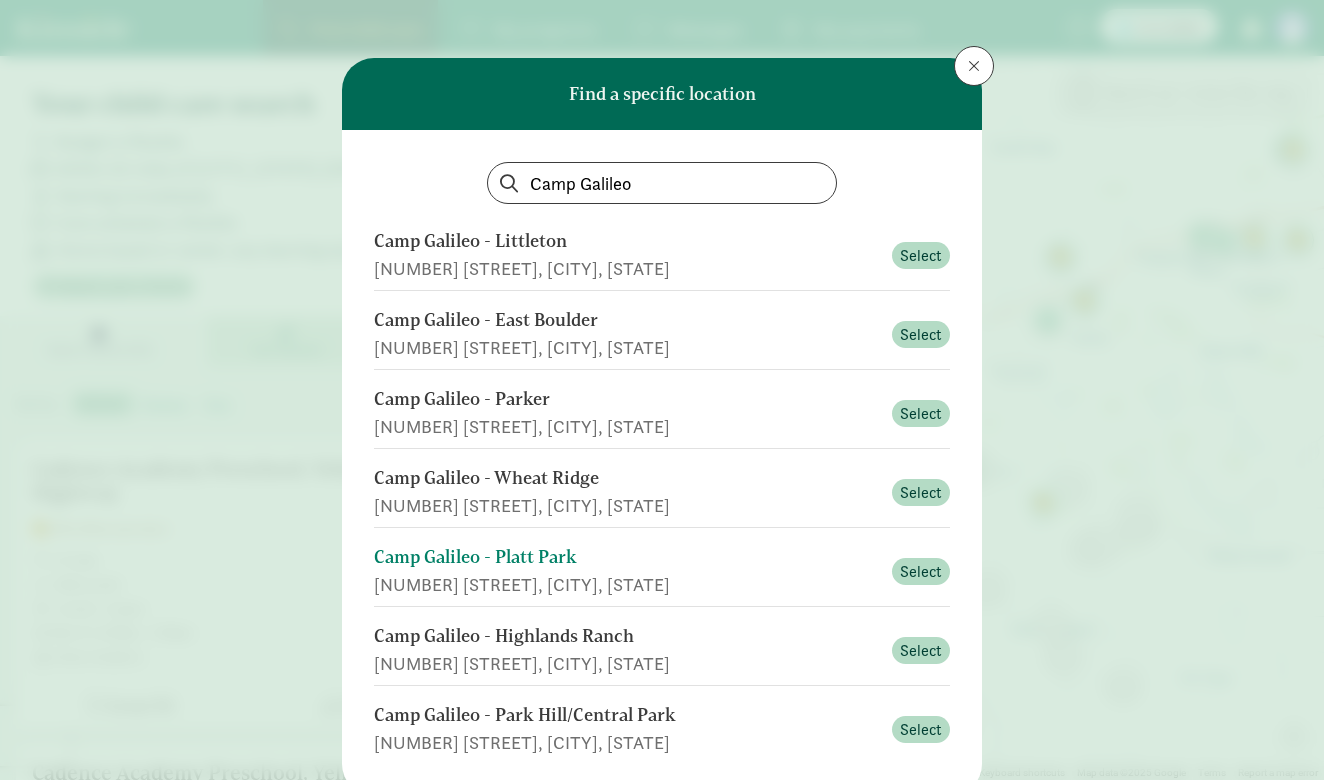 click on "Camp Galileo - Platt Park" at bounding box center [627, 557] 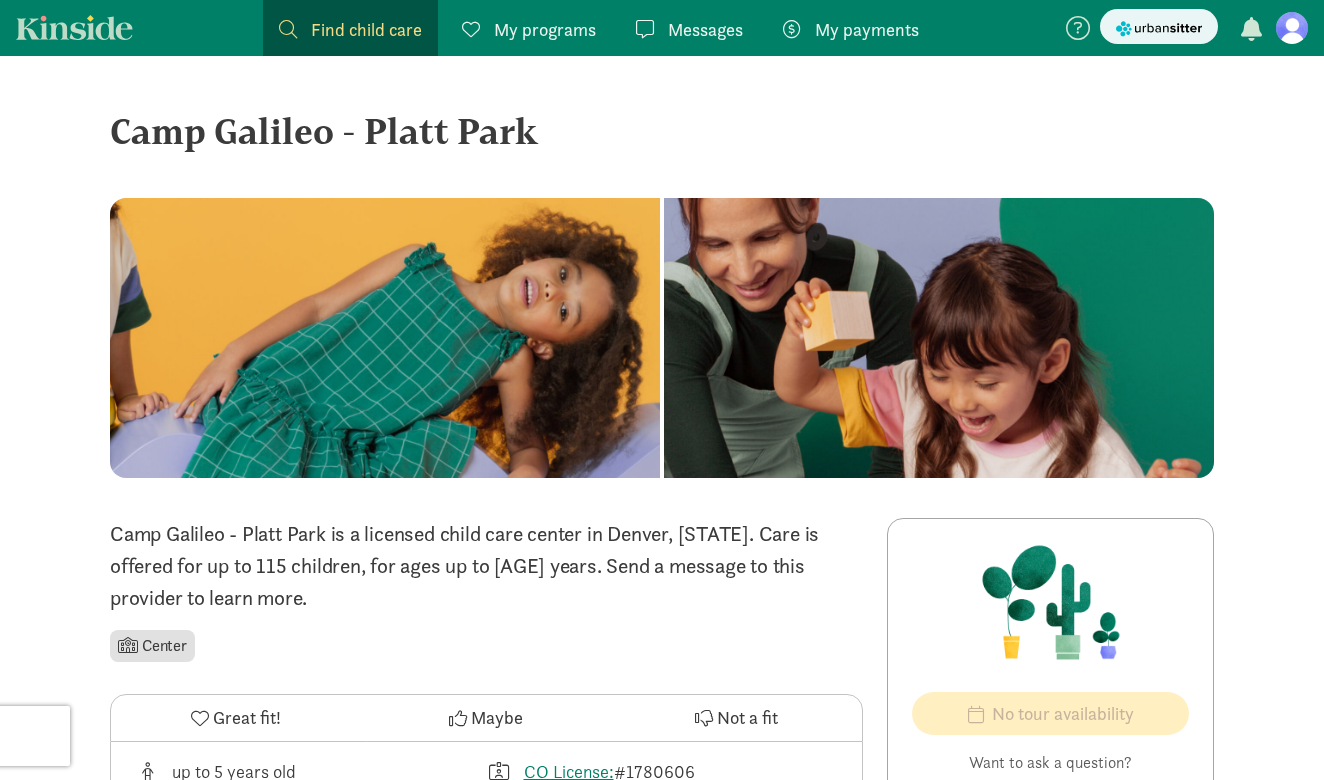 scroll, scrollTop: 0, scrollLeft: 0, axis: both 